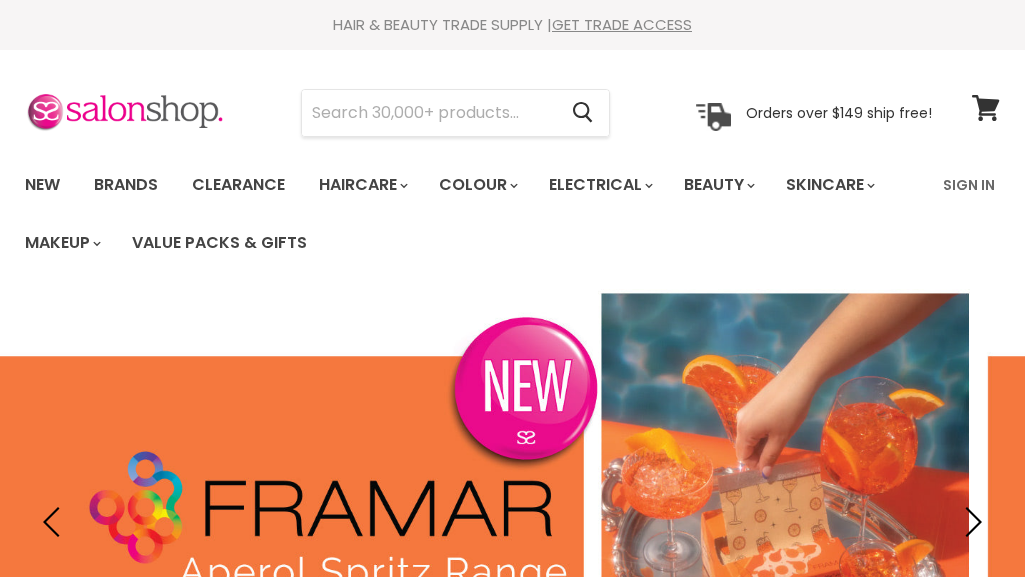 scroll, scrollTop: 0, scrollLeft: 0, axis: both 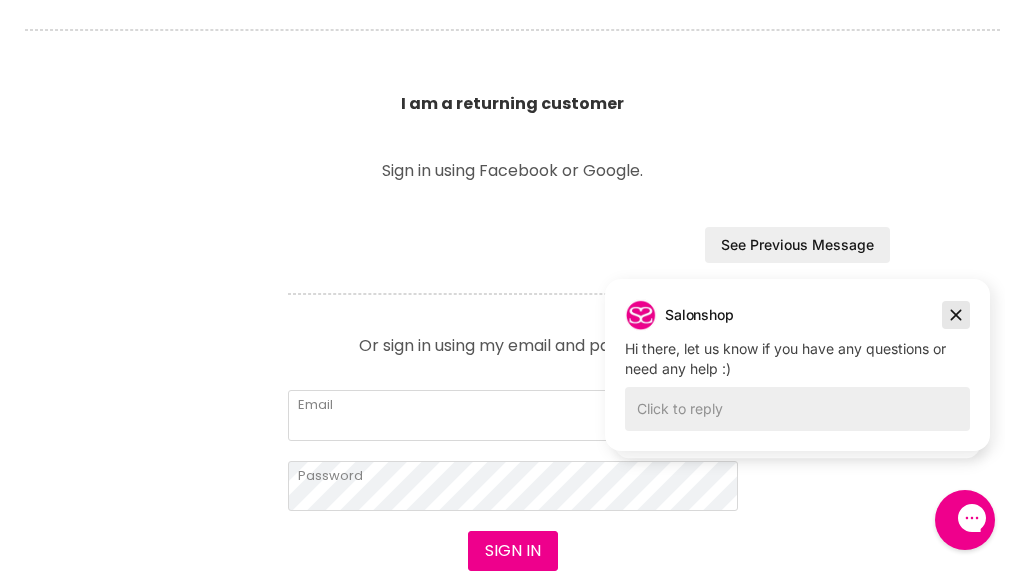 click 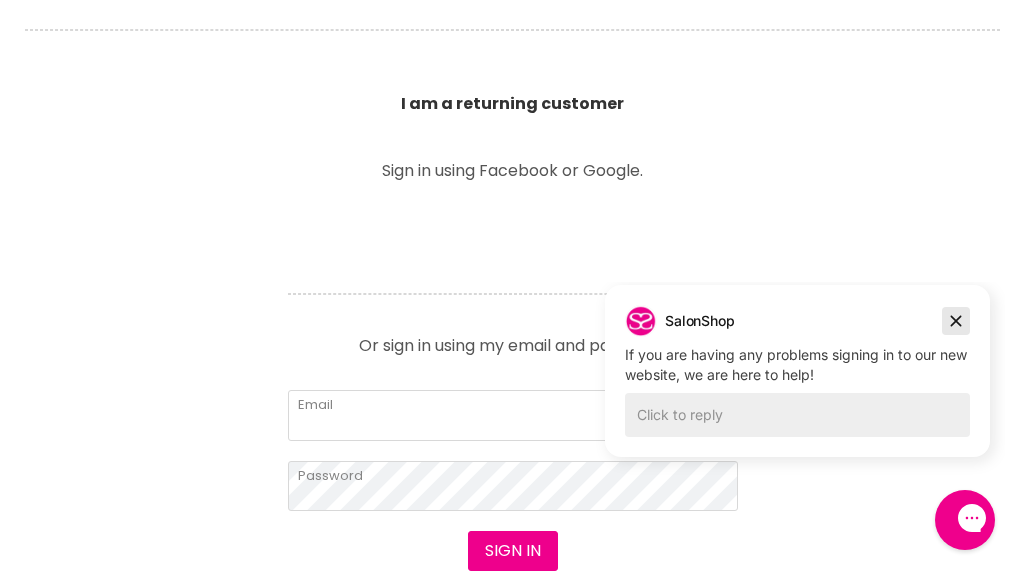 click at bounding box center [956, 321] 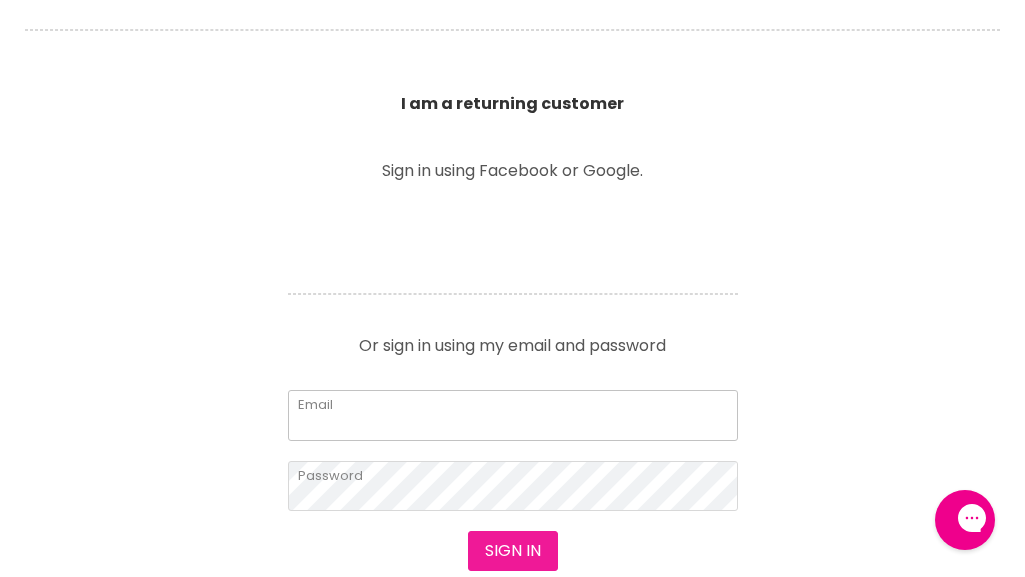 type on "genevieve.albertson@gmail.com" 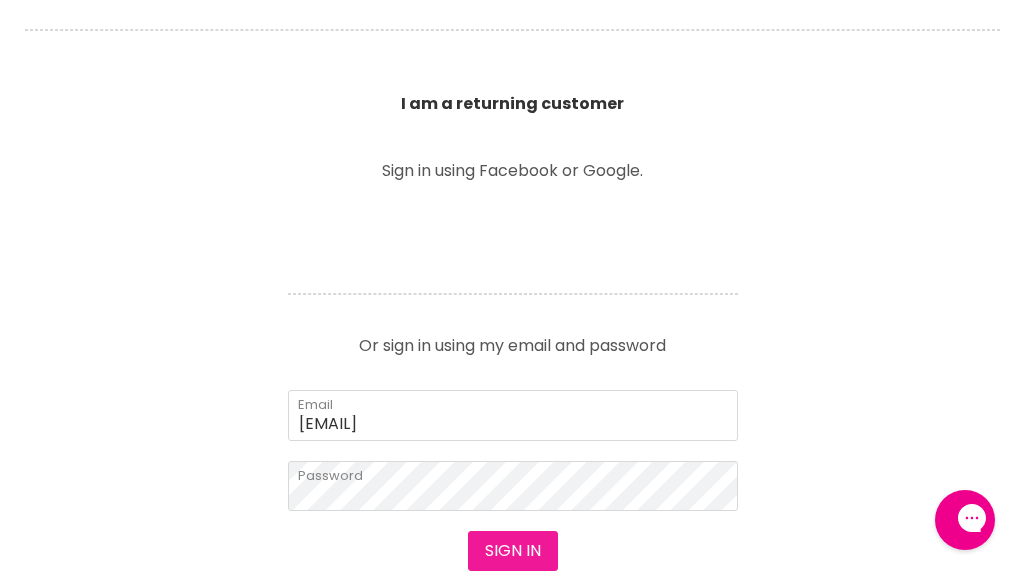 click on "Sign in" at bounding box center [513, 551] 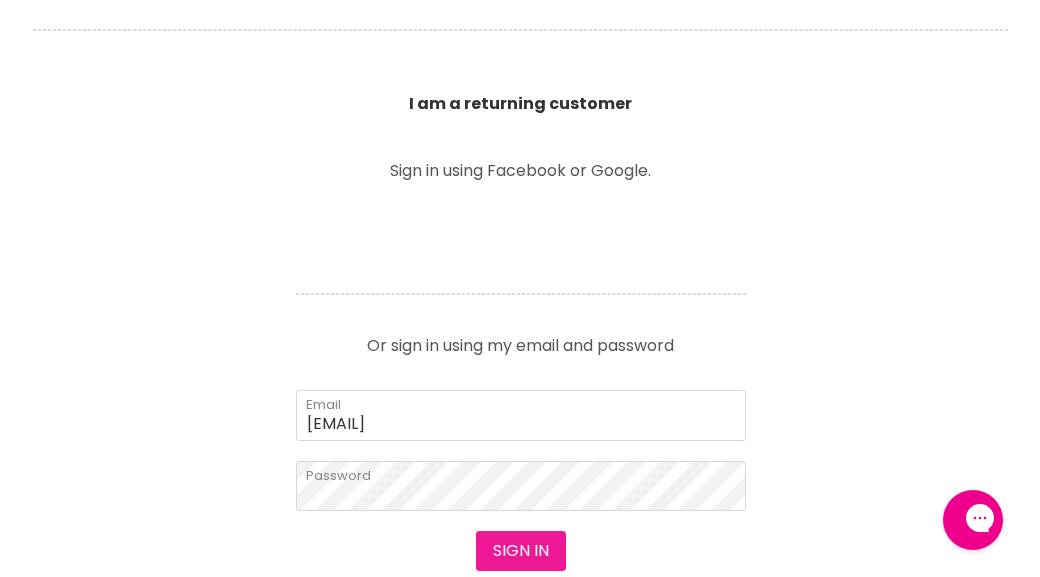 scroll, scrollTop: 685, scrollLeft: 0, axis: vertical 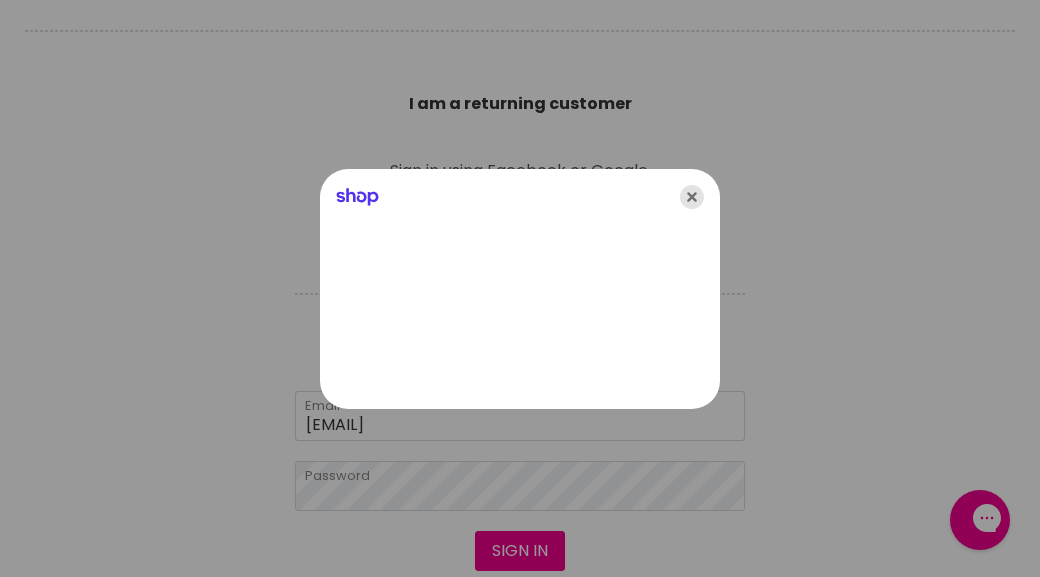 click 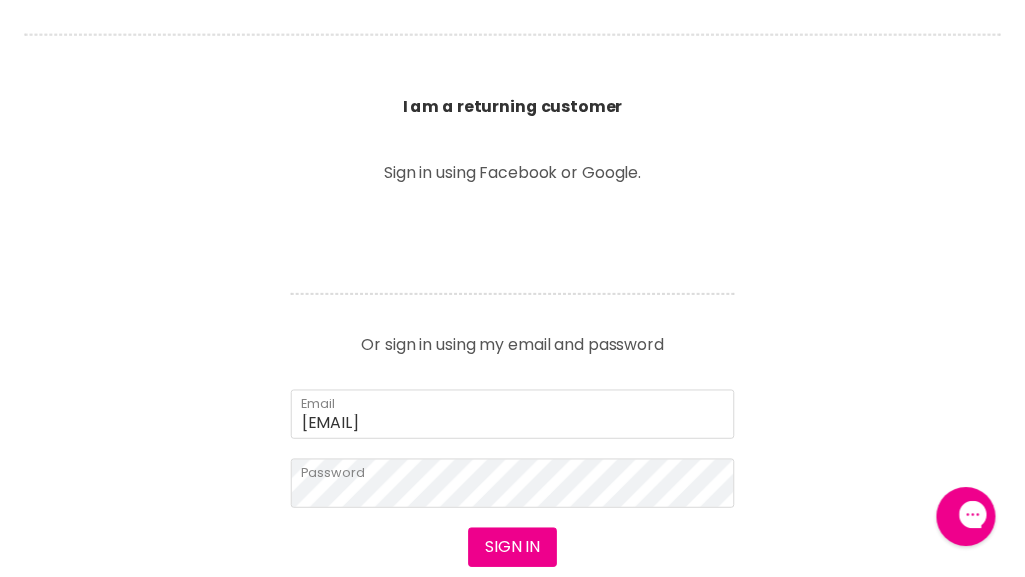scroll, scrollTop: 684, scrollLeft: 0, axis: vertical 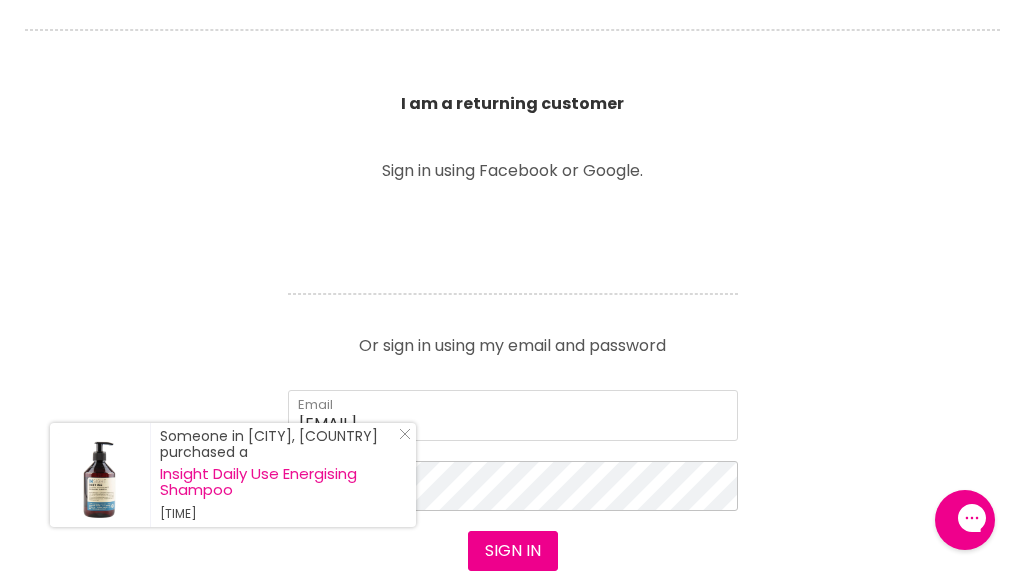 click on "genevieve.albertson@gmail.com
Email
Password
Sign in
I forgot my password" at bounding box center [513, 511] 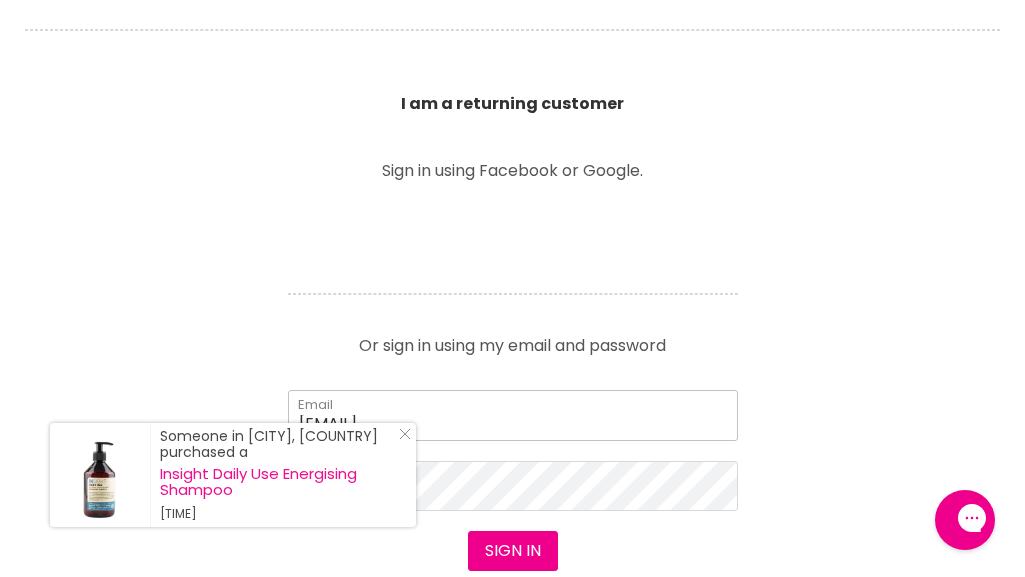 click on "genevieve.albertson@gmail.com" at bounding box center [513, 415] 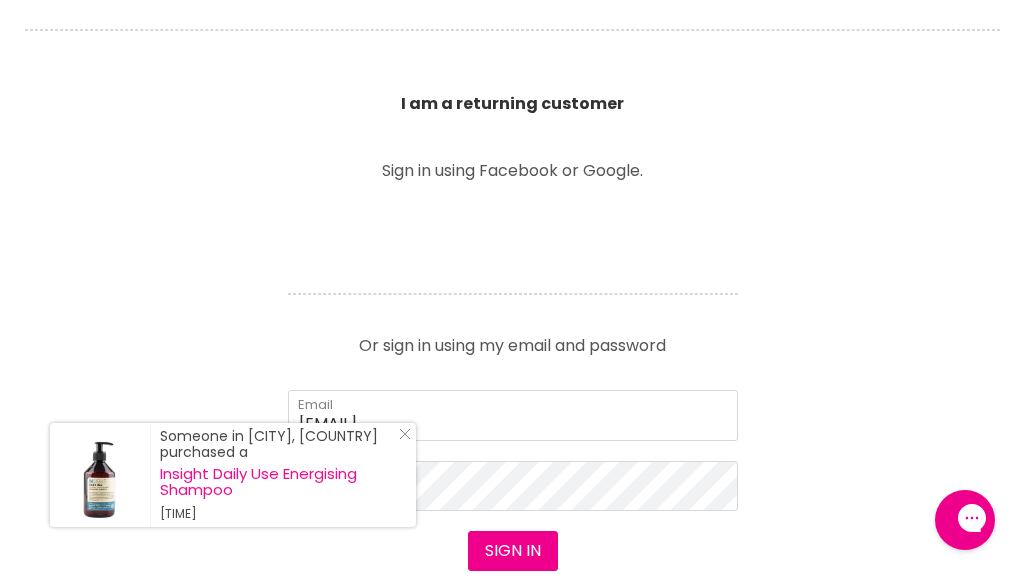 scroll, scrollTop: 1, scrollLeft: 0, axis: vertical 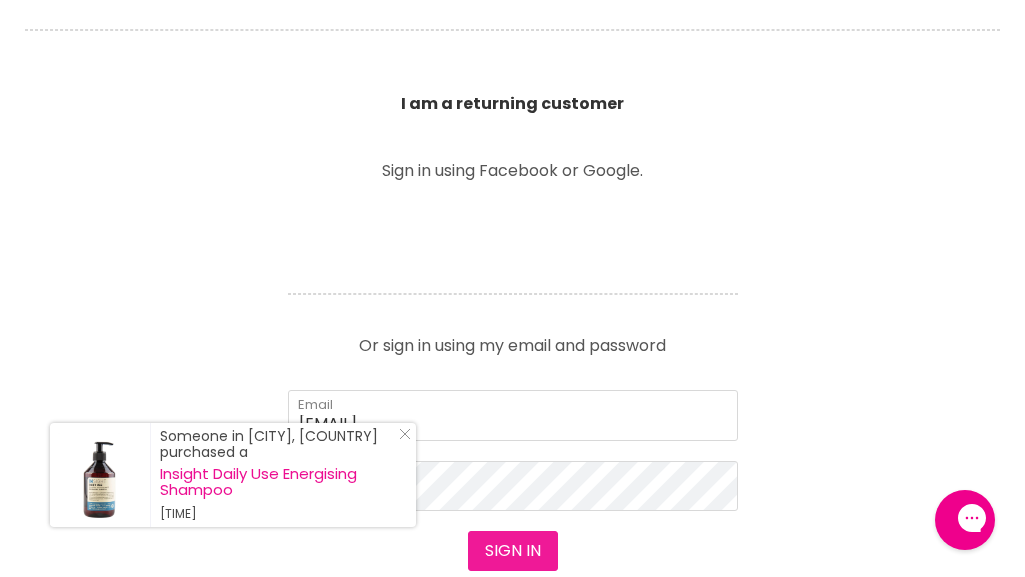 click on "Sign in" at bounding box center (513, 551) 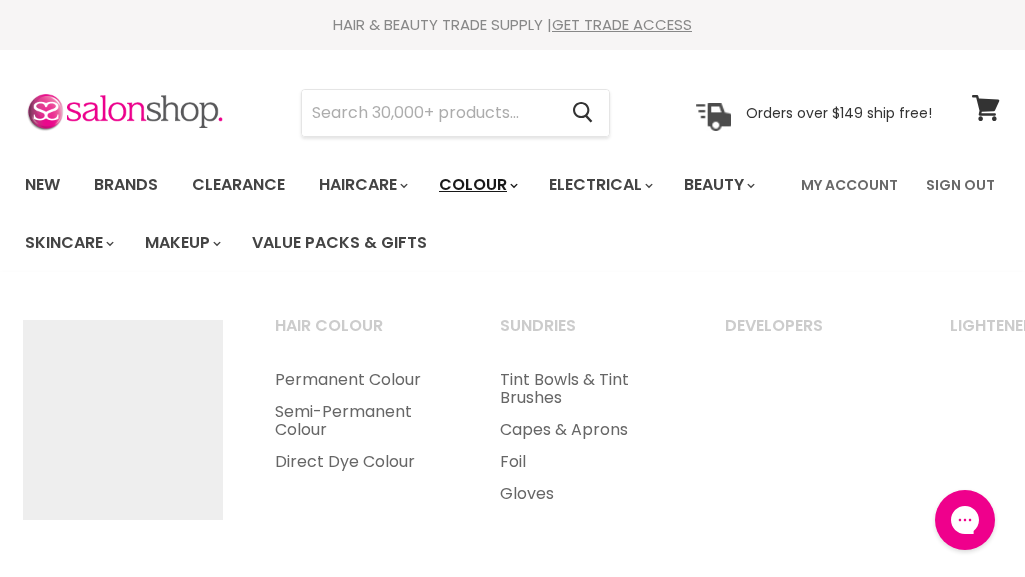 scroll, scrollTop: 0, scrollLeft: 0, axis: both 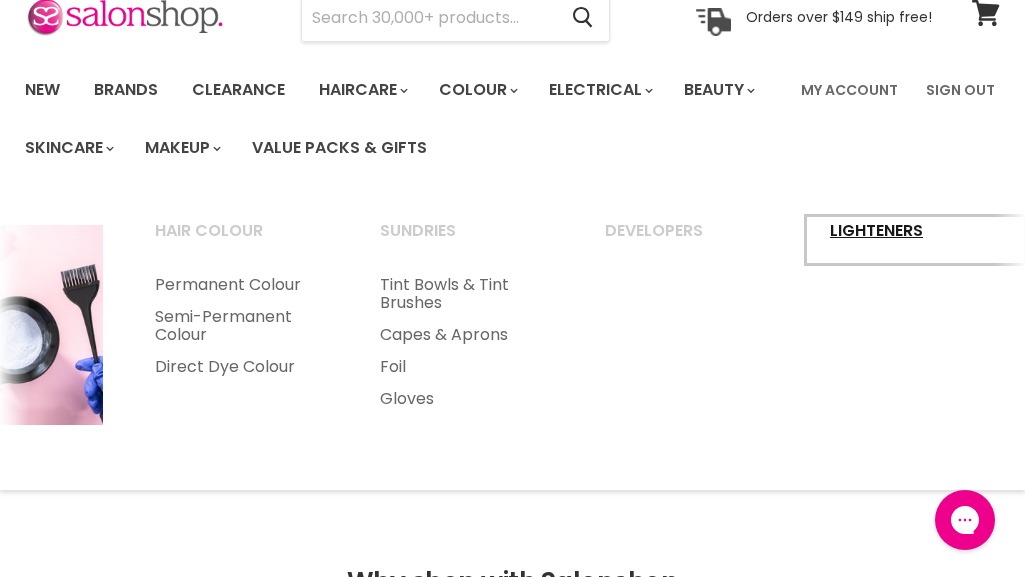 click on "Lighteners" at bounding box center (915, 240) 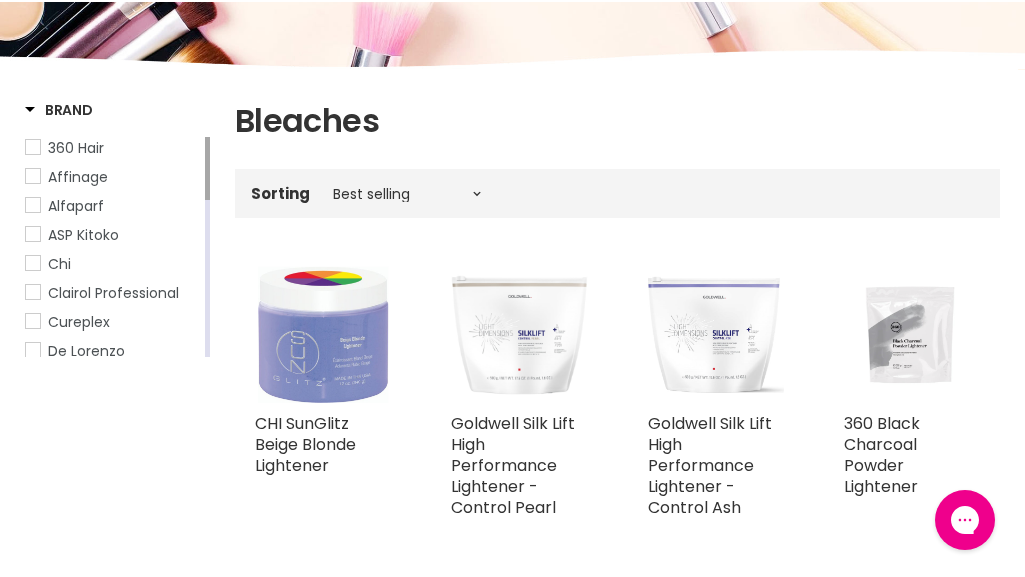 scroll, scrollTop: 0, scrollLeft: 0, axis: both 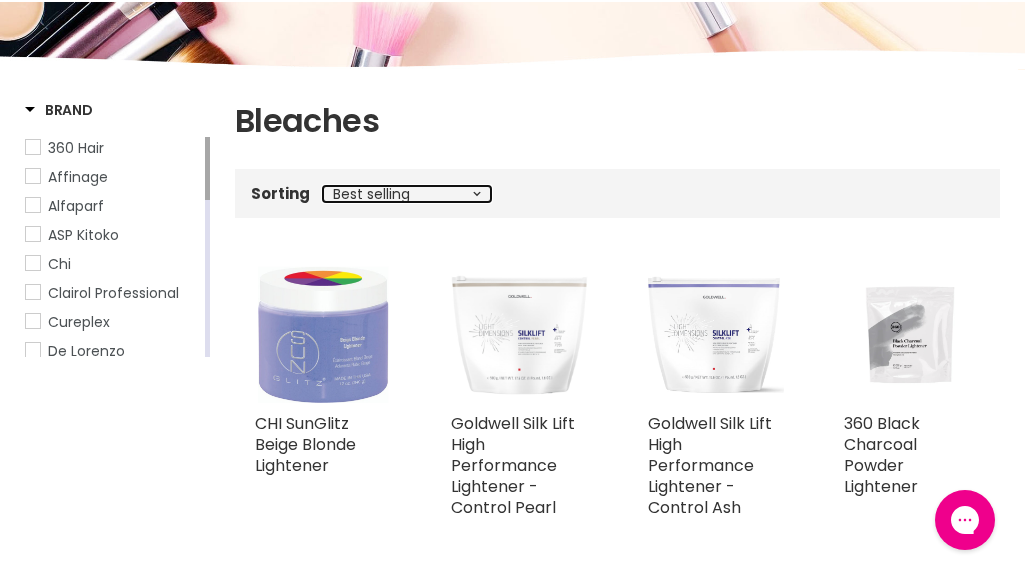 click on "Best selling Featured Price, low to high Price, high to low Alphabetically, A-Z Alphabetically, Z-A Date, new to old Date, old to new" at bounding box center [407, 194] 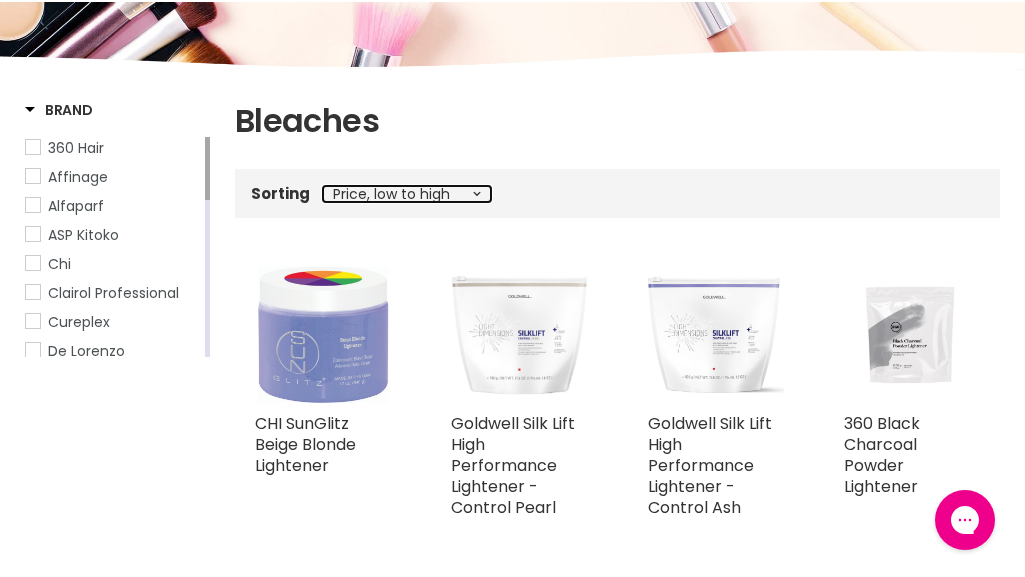 click on "Best selling Featured Price, low to high Price, high to low Alphabetically, A-Z Alphabetically, Z-A Date, new to old Date, old to new" at bounding box center (407, 194) 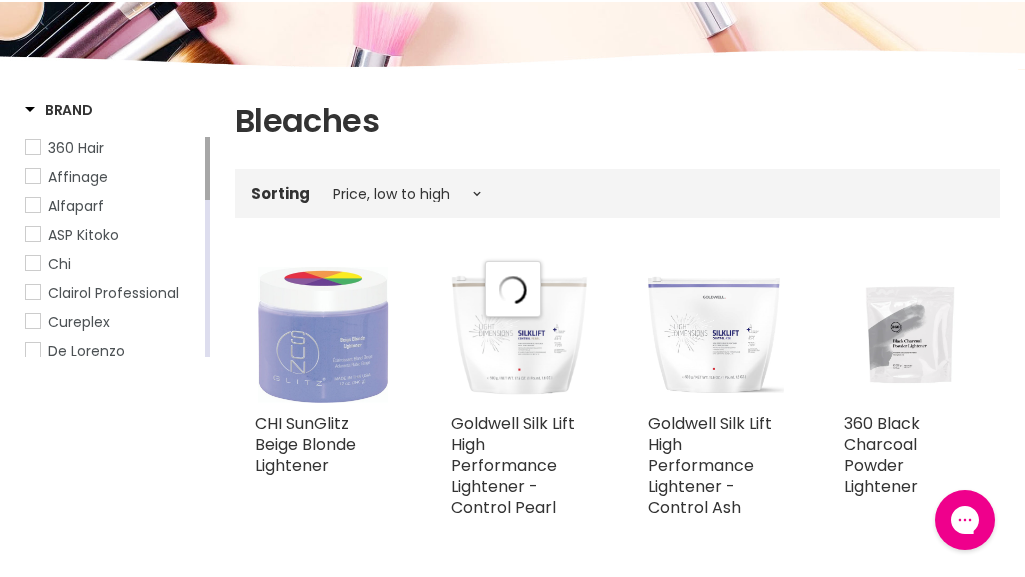 select on "price-ascending" 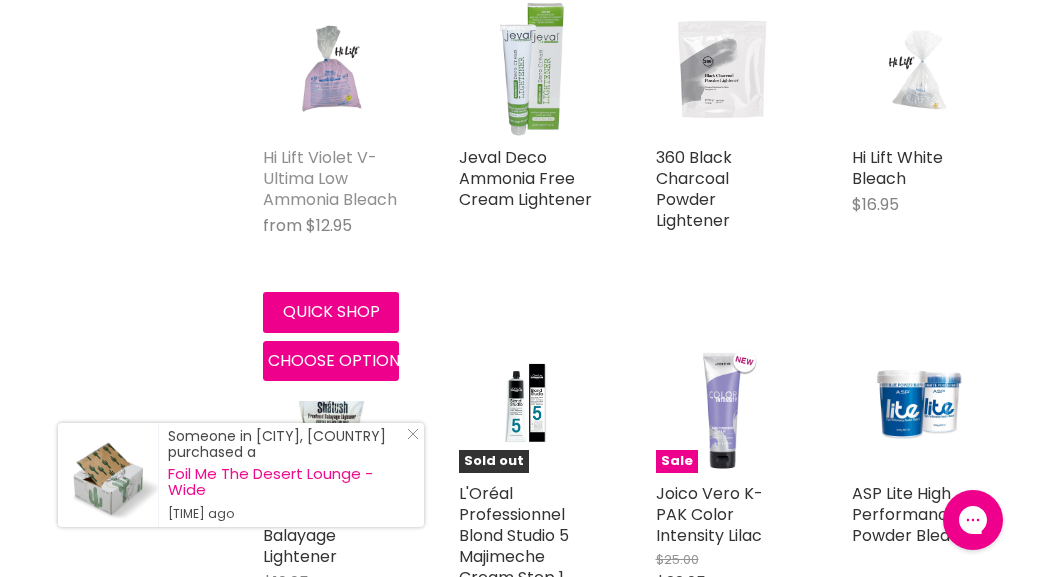 scroll, scrollTop: 869, scrollLeft: 0, axis: vertical 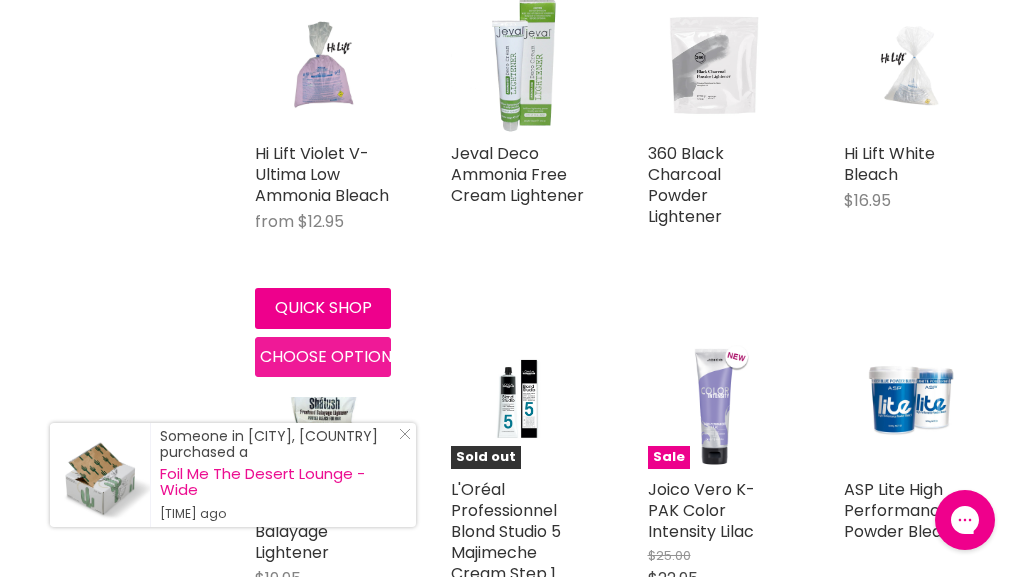 click on "Choose options" at bounding box center [323, 357] 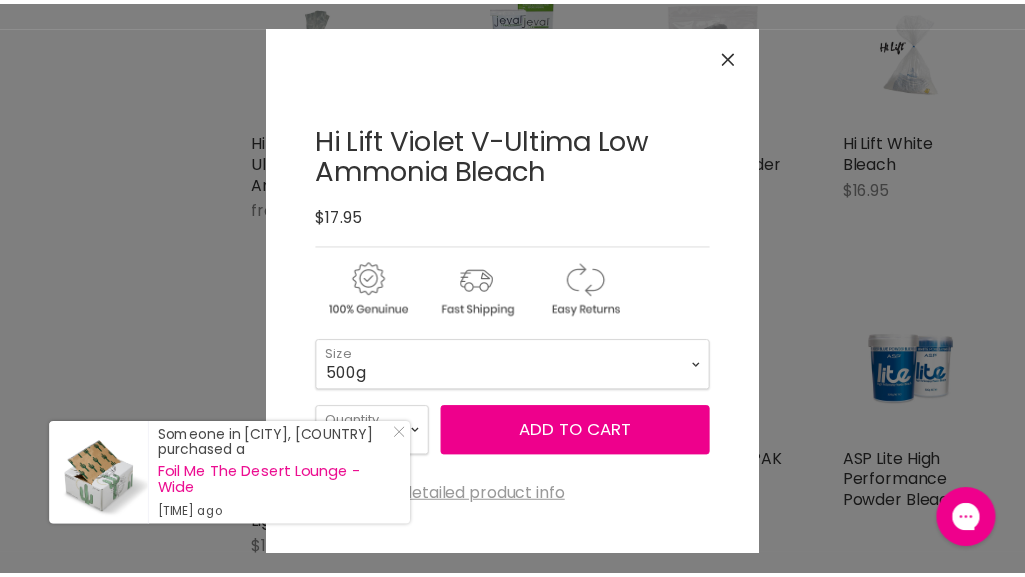 scroll, scrollTop: 2, scrollLeft: 0, axis: vertical 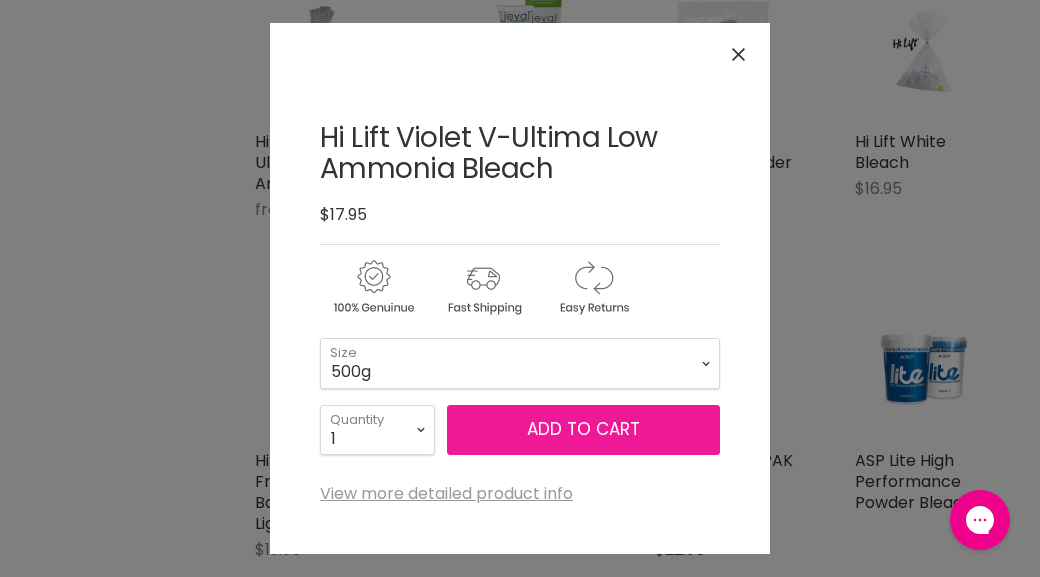 click on "Add to cart" at bounding box center (583, 430) 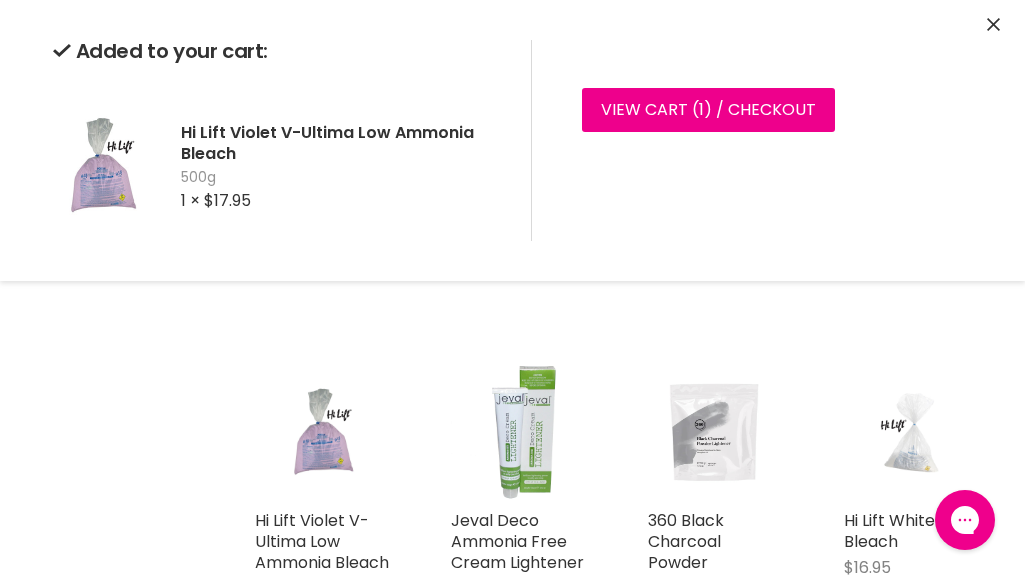 scroll, scrollTop: 499, scrollLeft: 0, axis: vertical 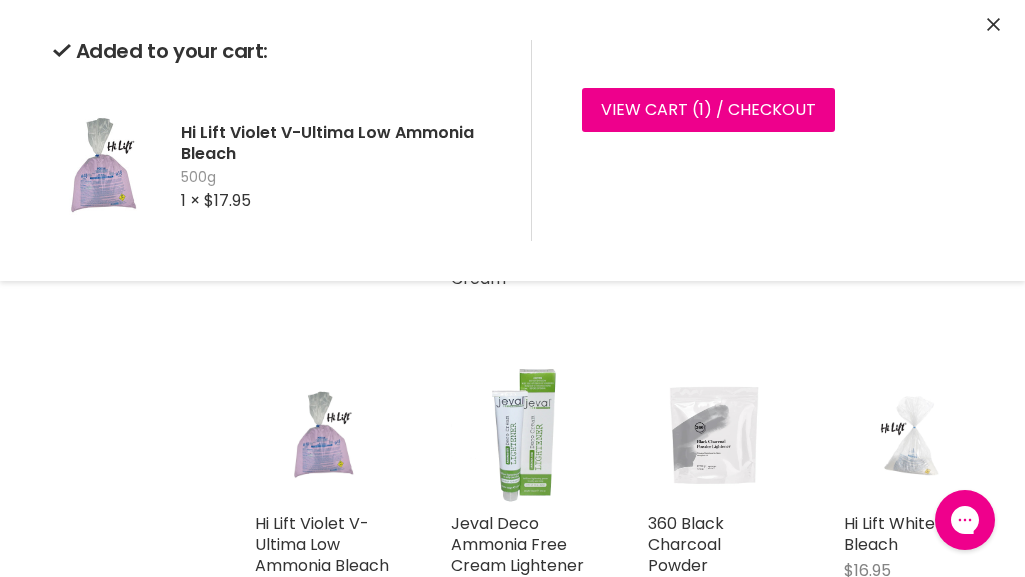 click 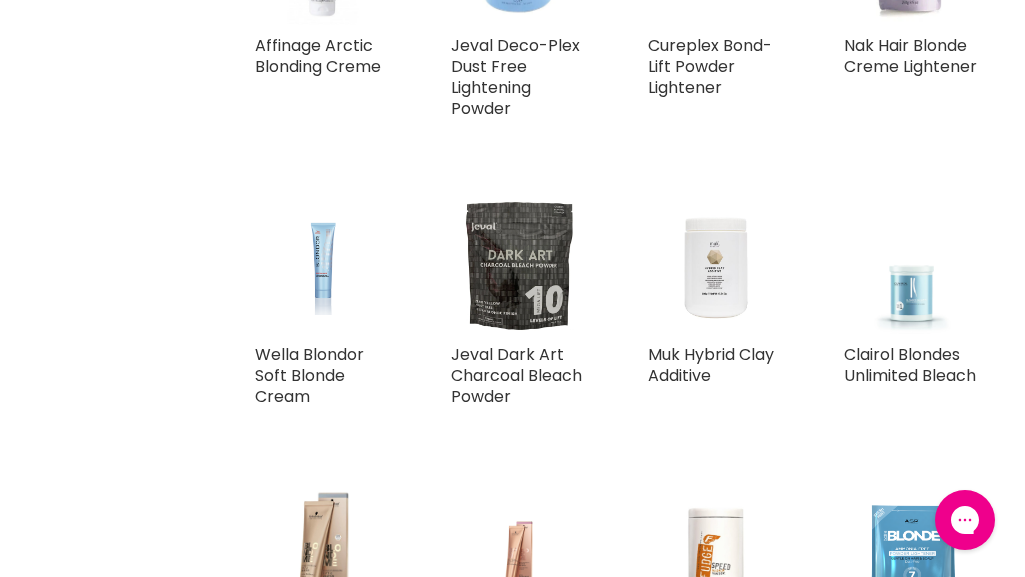 scroll, scrollTop: 2011, scrollLeft: 0, axis: vertical 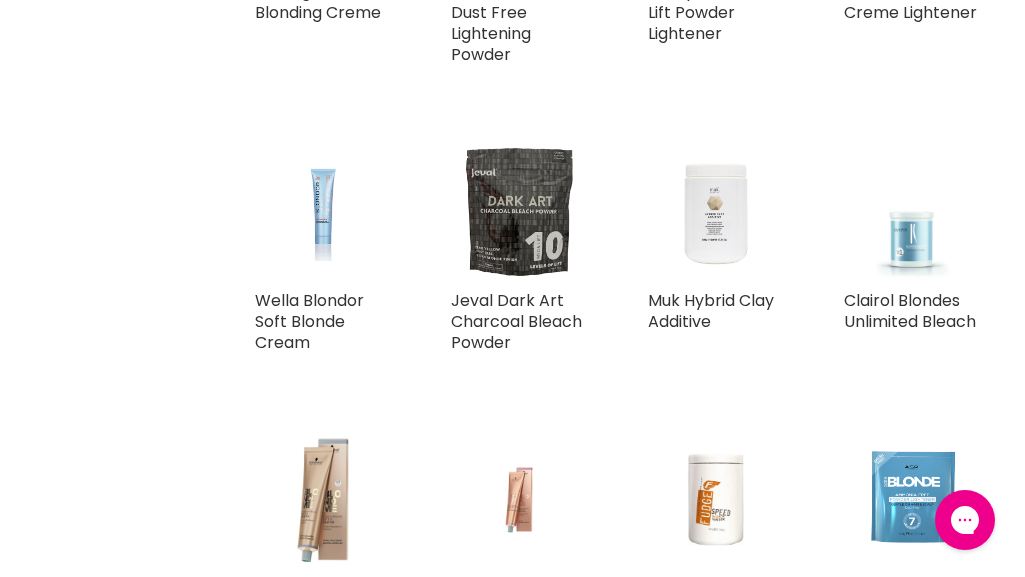 click at bounding box center [716, 212] 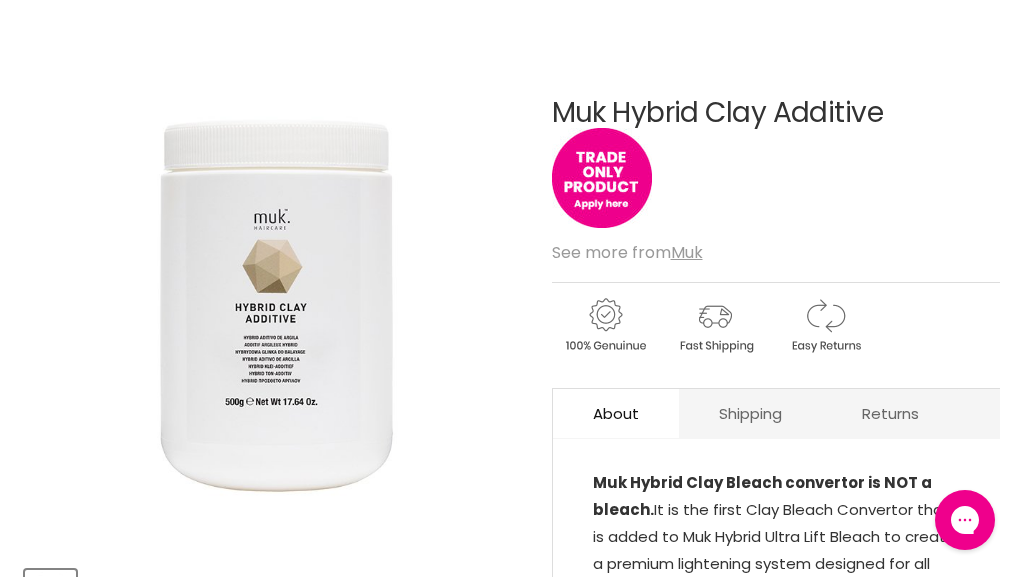scroll, scrollTop: 244, scrollLeft: 0, axis: vertical 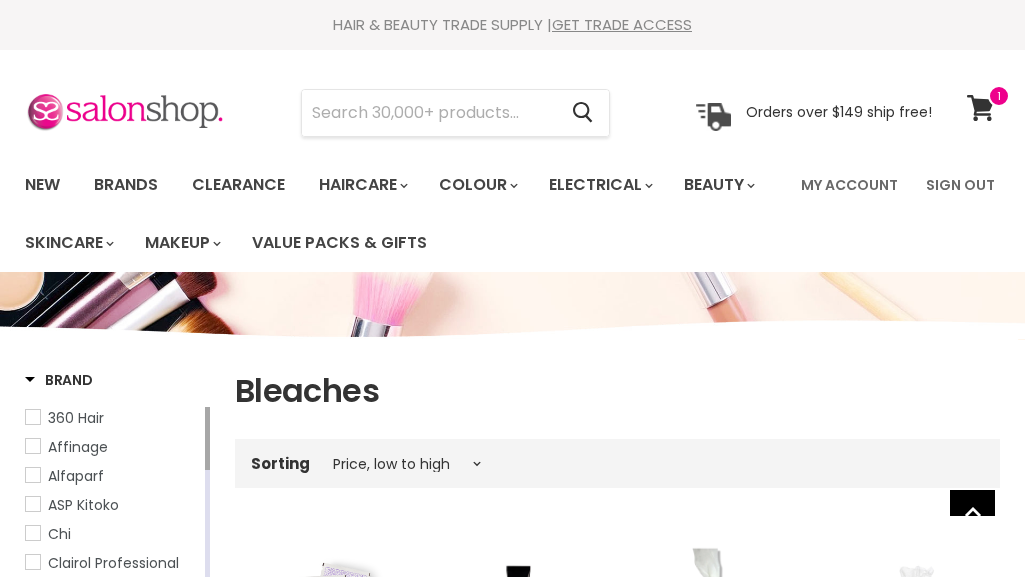 select on "price-ascending" 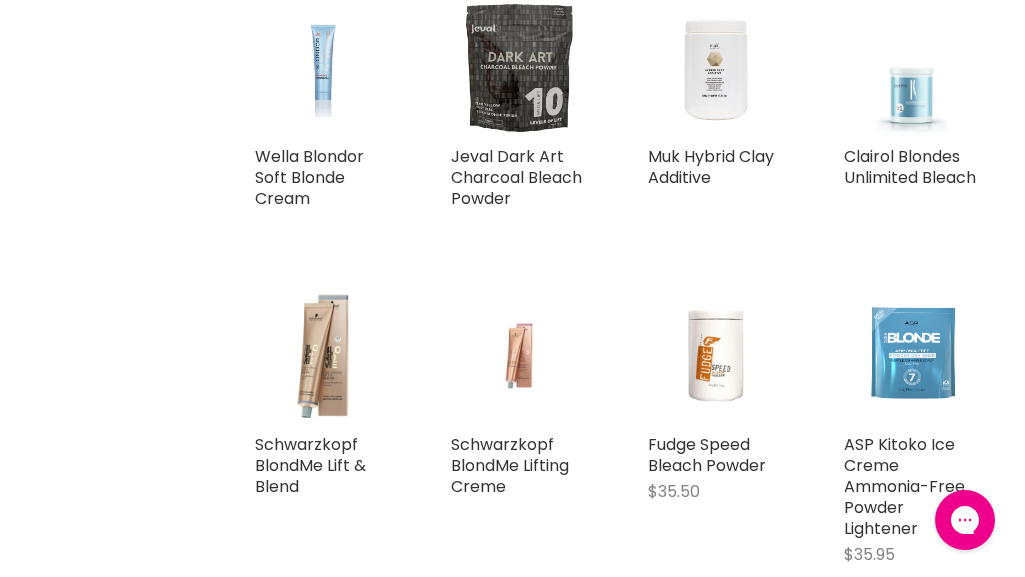 scroll, scrollTop: 0, scrollLeft: 0, axis: both 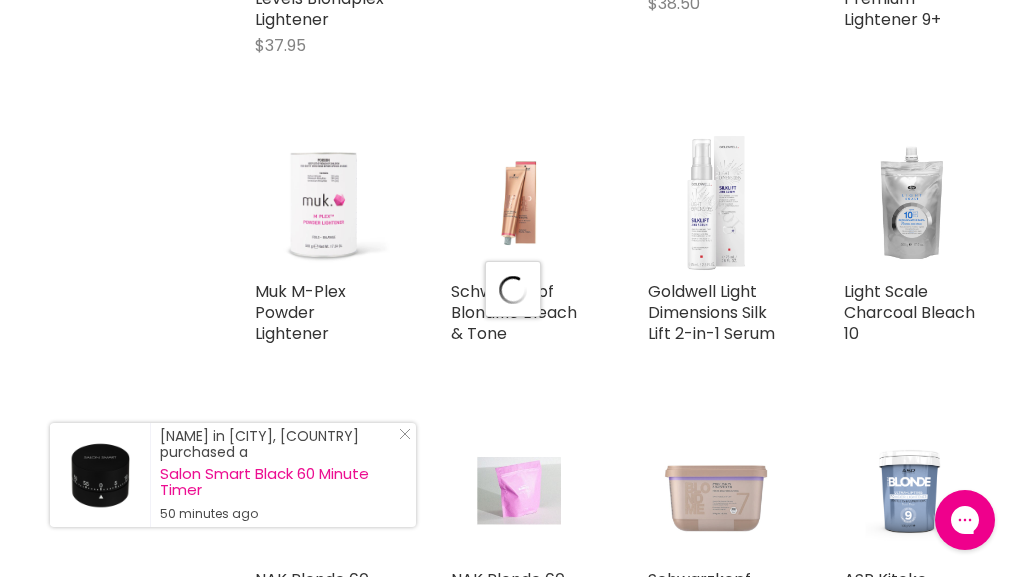 select on "price-ascending" 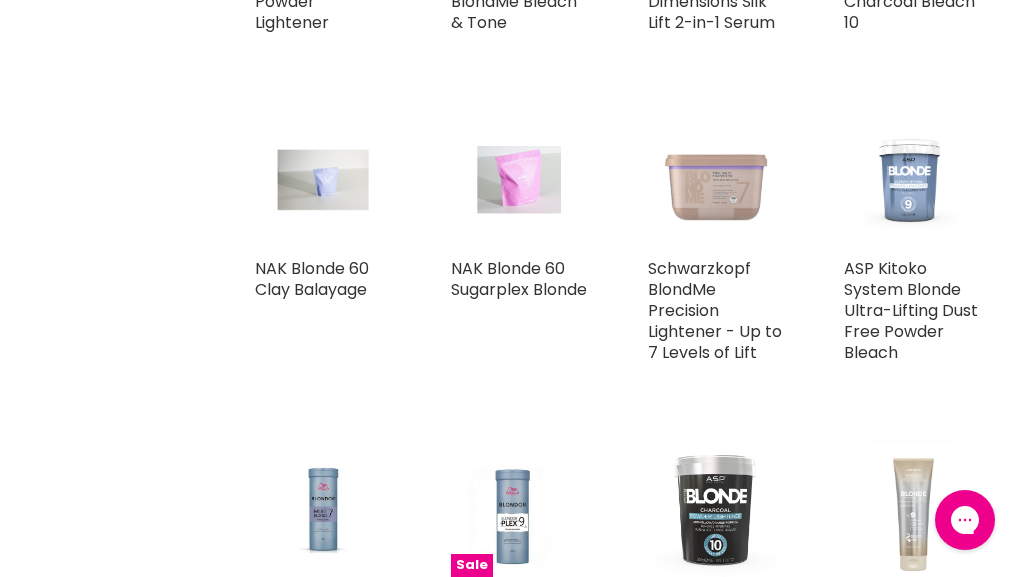scroll, scrollTop: 3957, scrollLeft: 0, axis: vertical 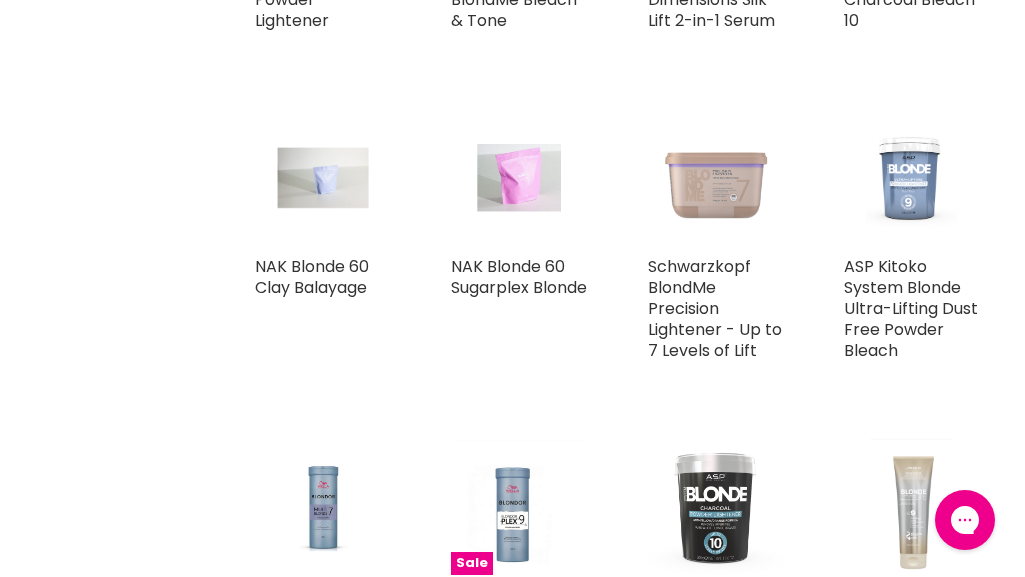 click at bounding box center [323, 178] 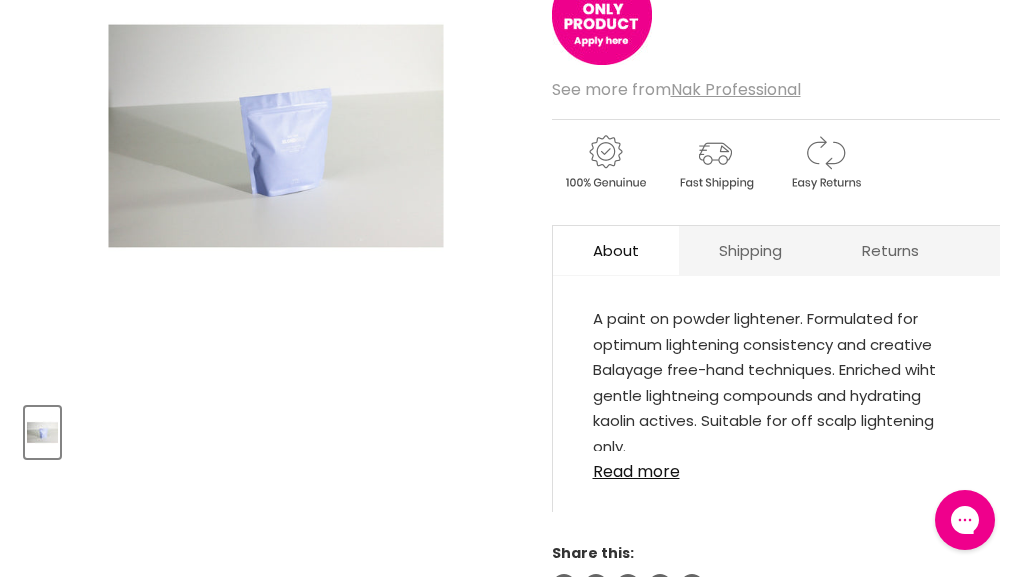 scroll, scrollTop: 0, scrollLeft: 0, axis: both 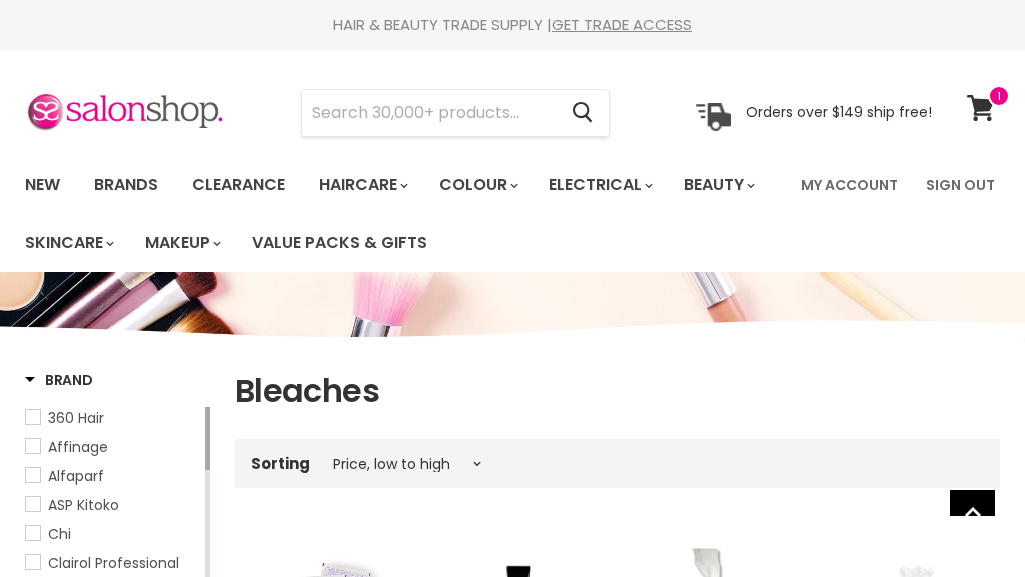 select on "price-ascending" 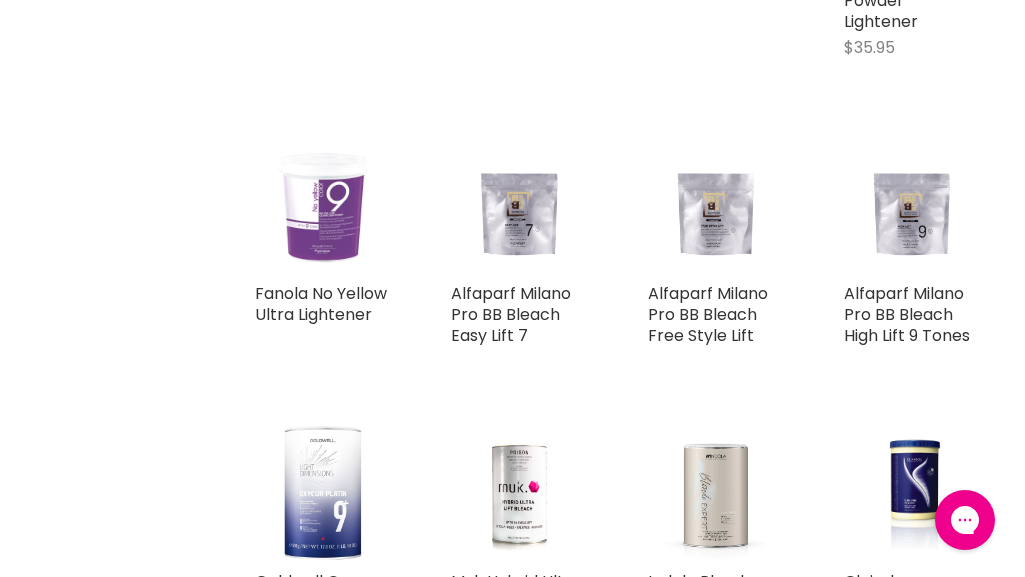 scroll, scrollTop: 0, scrollLeft: 0, axis: both 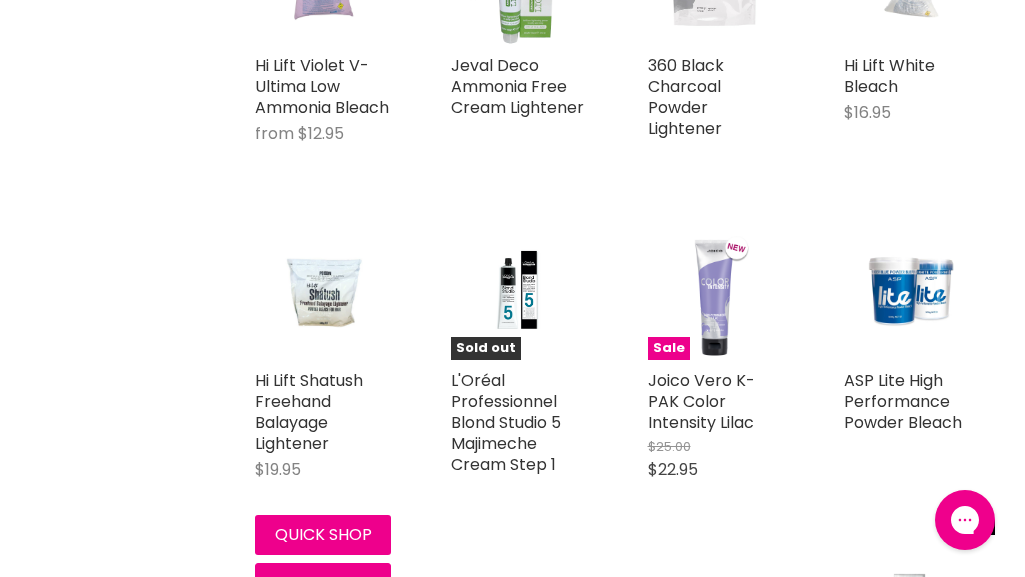 click at bounding box center [323, 292] 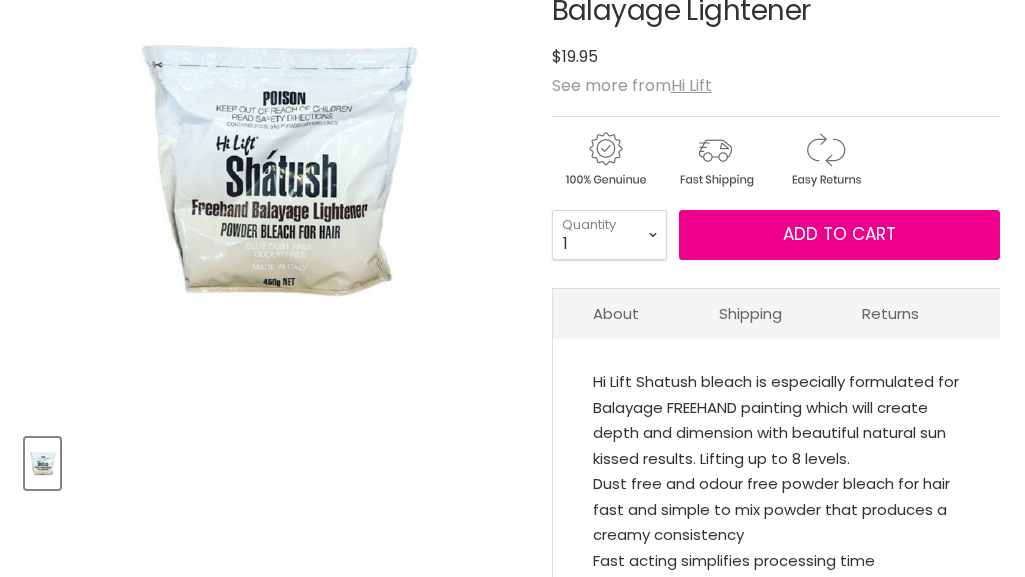 scroll, scrollTop: 384, scrollLeft: 0, axis: vertical 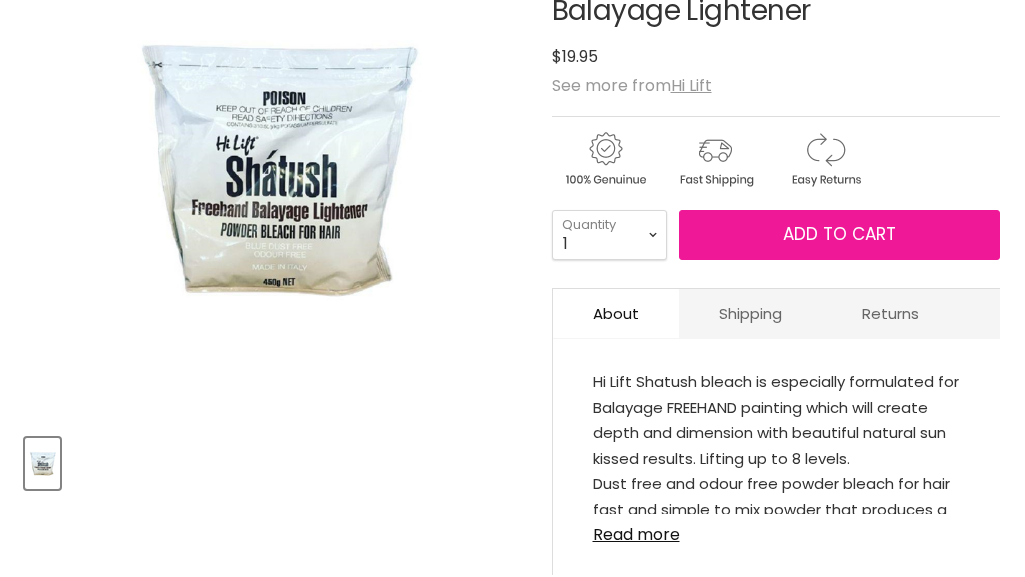 click on "Add to cart" at bounding box center [839, 234] 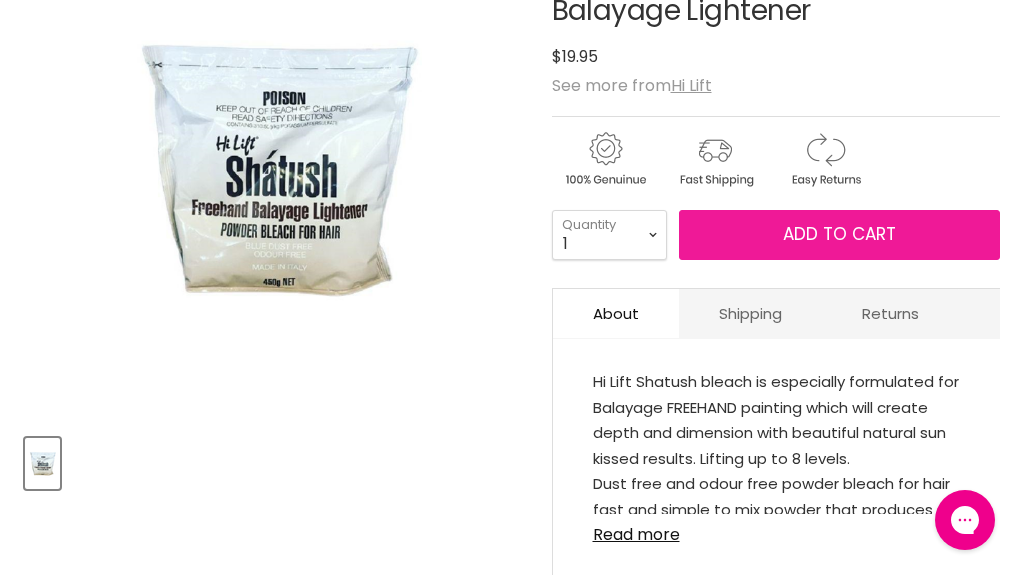 scroll, scrollTop: 0, scrollLeft: 0, axis: both 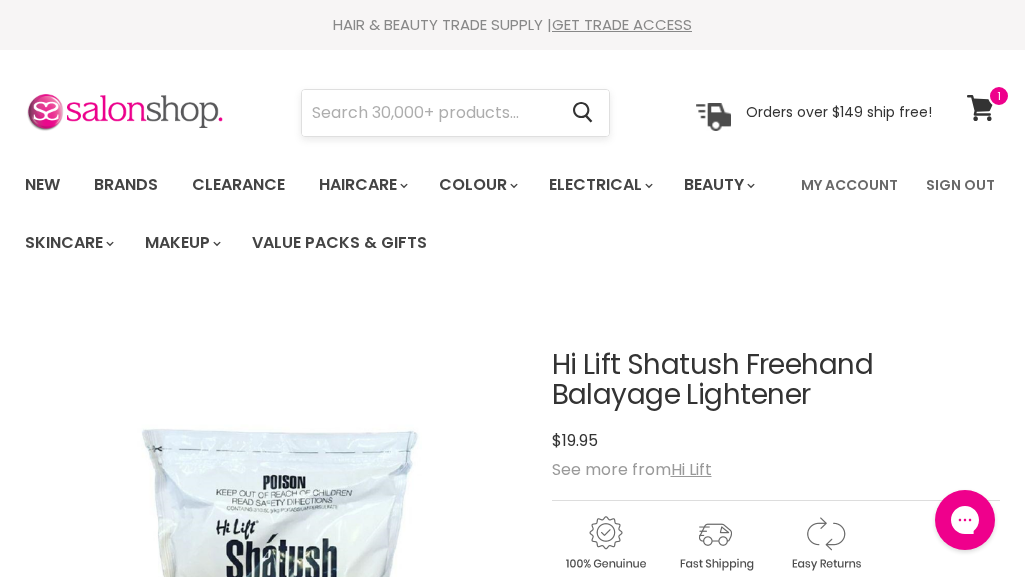click at bounding box center (429, 113) 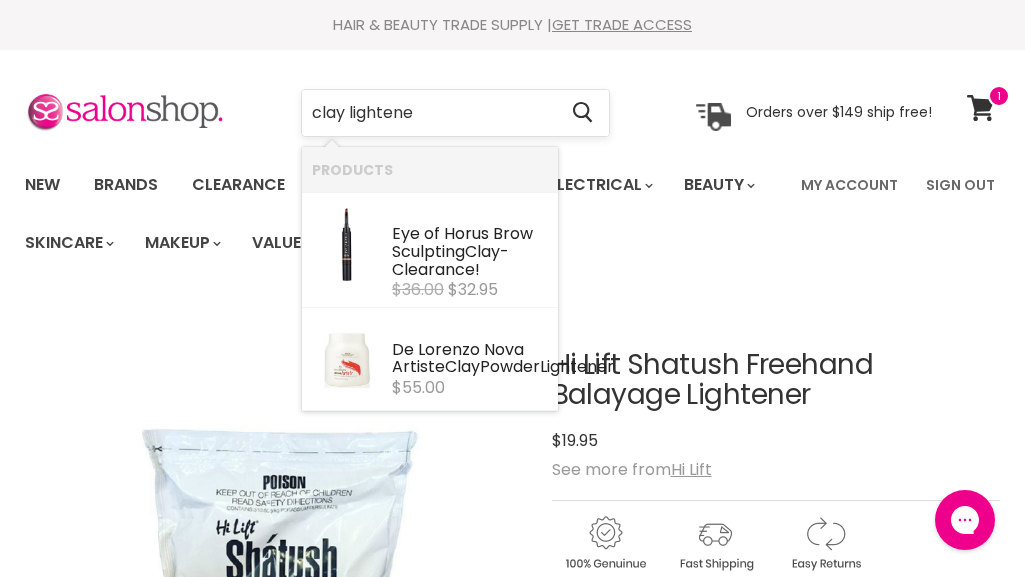 type on "clay lightener" 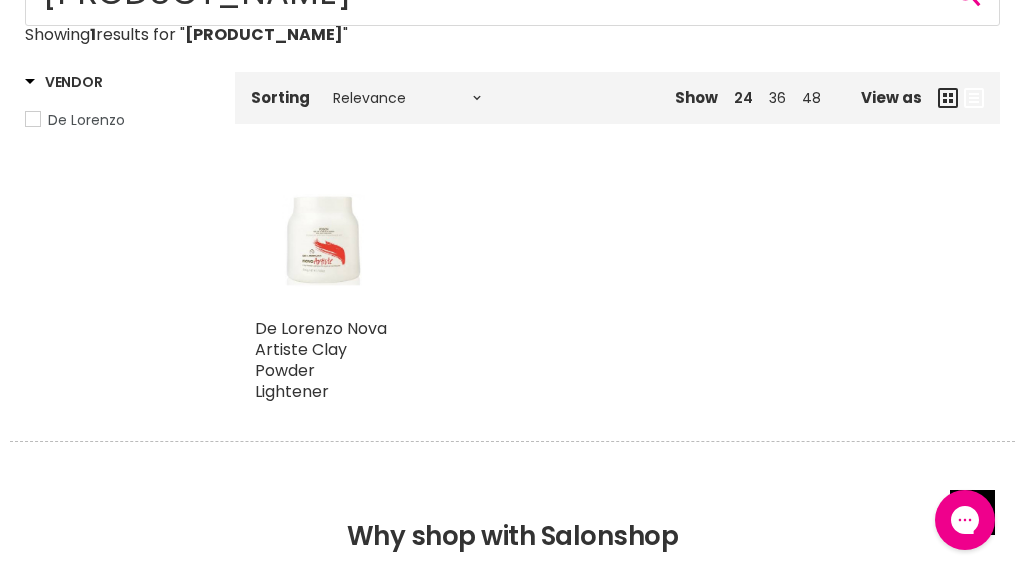 scroll, scrollTop: 0, scrollLeft: 0, axis: both 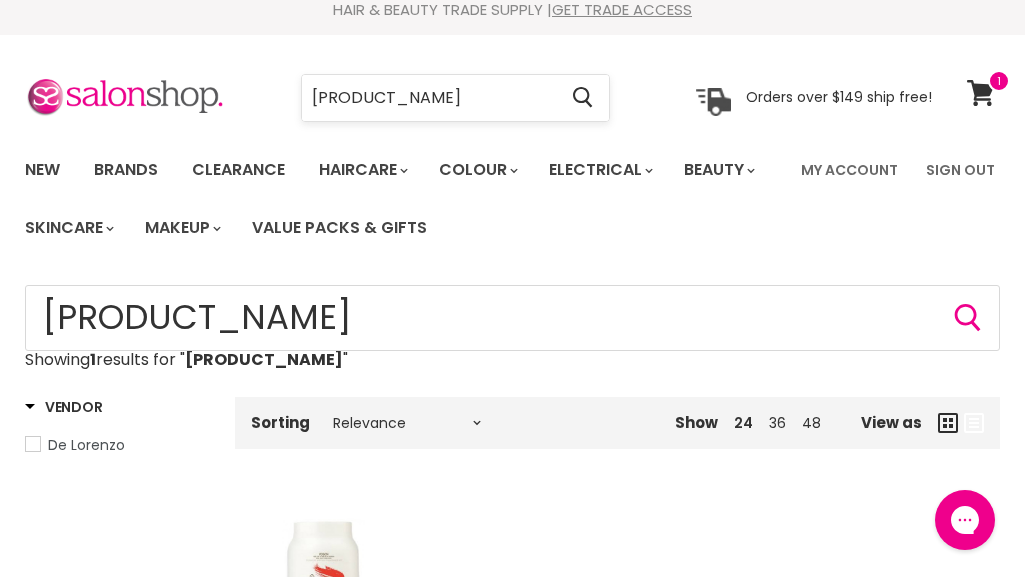 click on "clay lightener" at bounding box center (429, 98) 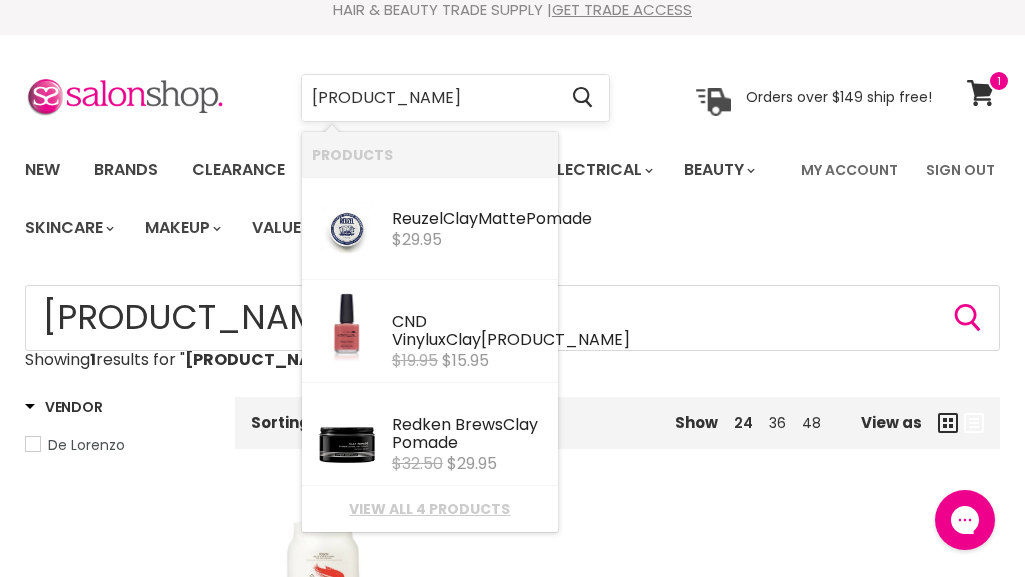 type on "clay powder" 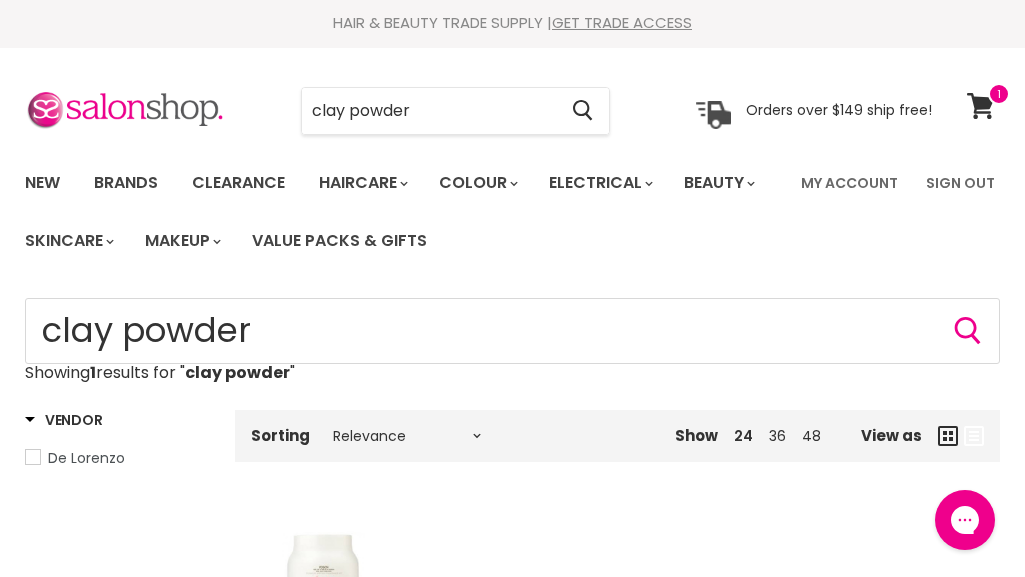 scroll, scrollTop: 0, scrollLeft: 0, axis: both 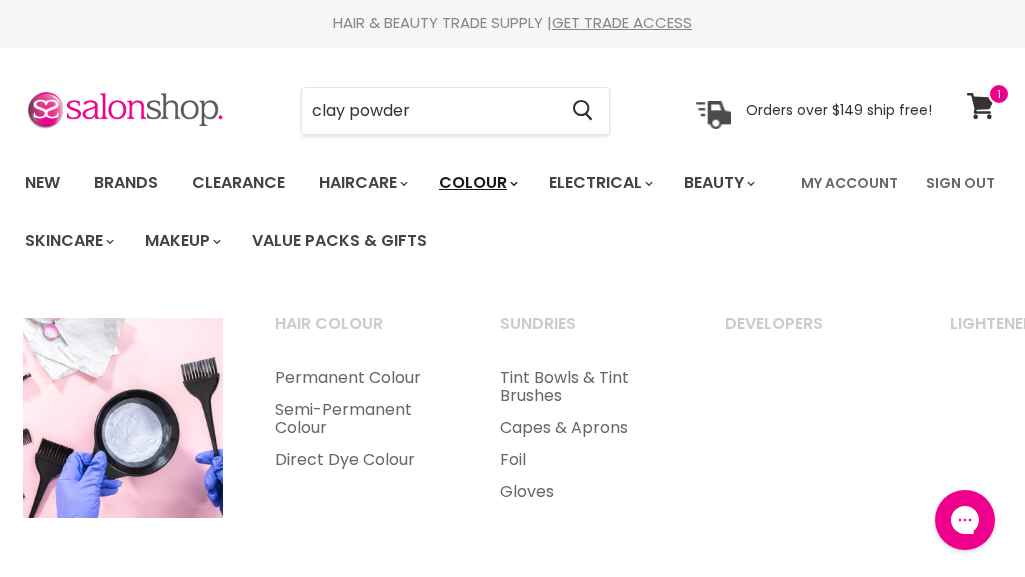 click on "Colour" at bounding box center [477, 183] 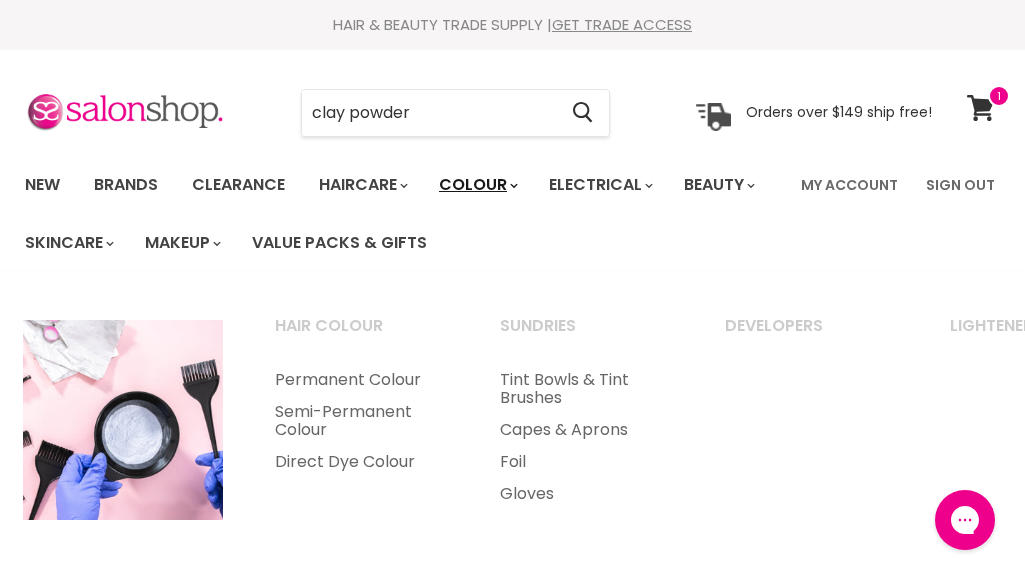 click on "Colour" at bounding box center [477, 185] 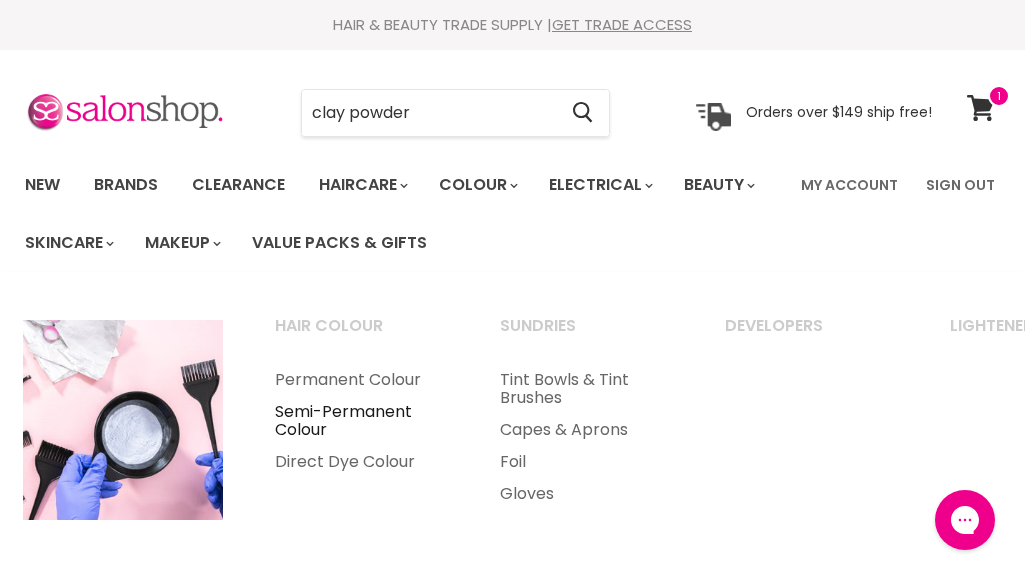 click on "Semi-Permanent Colour" at bounding box center [360, 421] 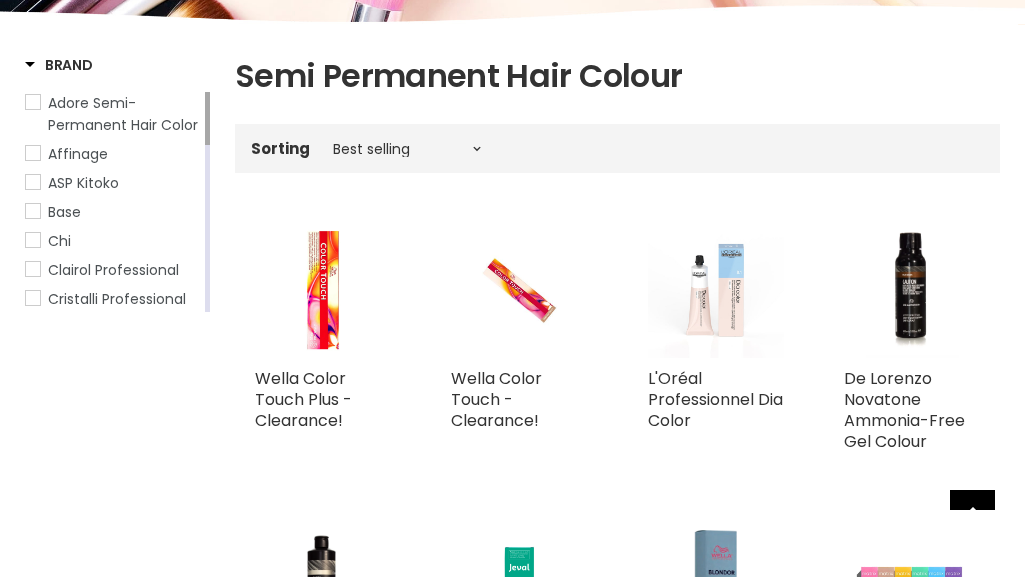 scroll, scrollTop: 315, scrollLeft: 0, axis: vertical 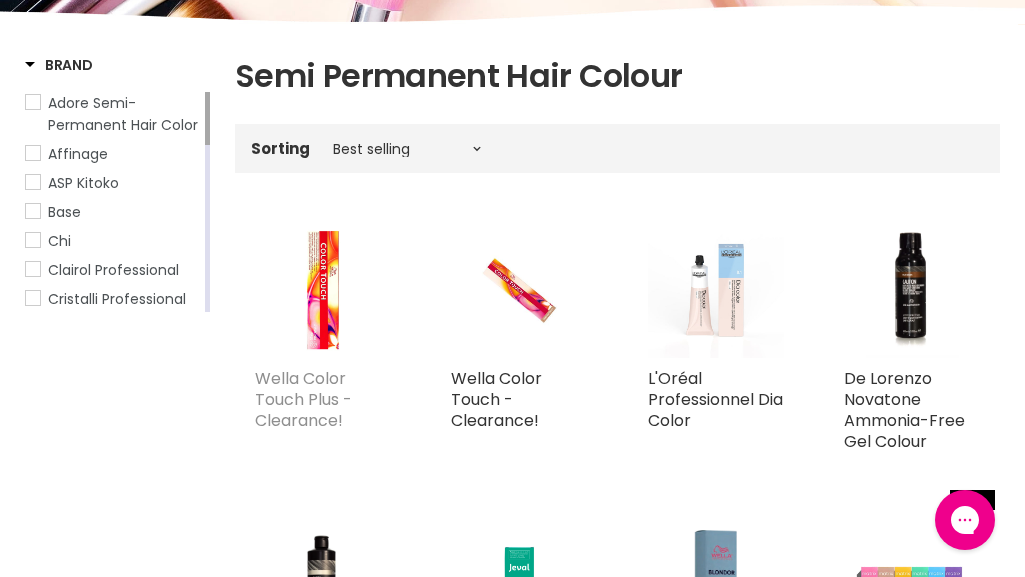 click on "Wella Color Touch Plus - Clearance!" at bounding box center [303, 399] 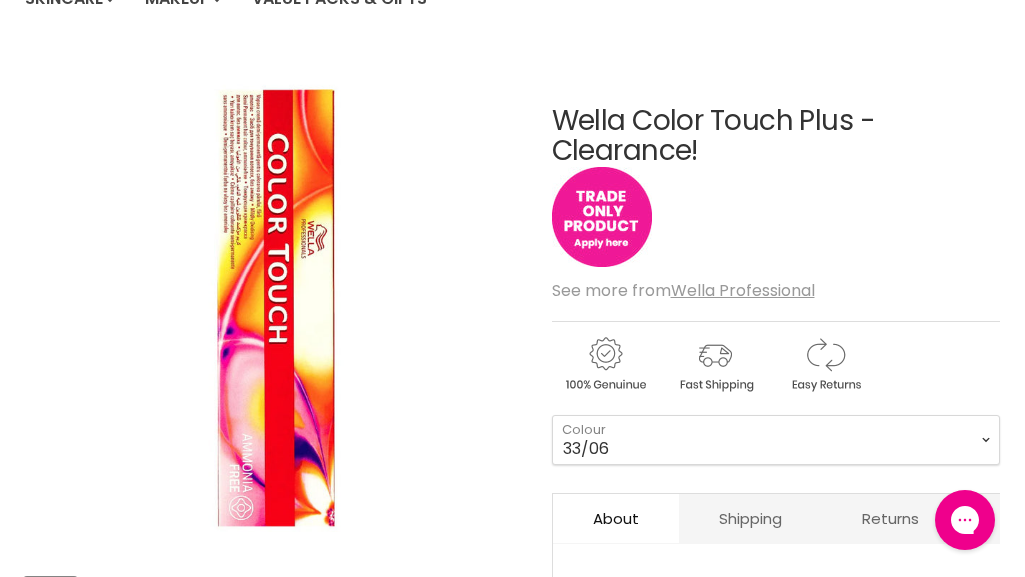 scroll, scrollTop: 0, scrollLeft: 0, axis: both 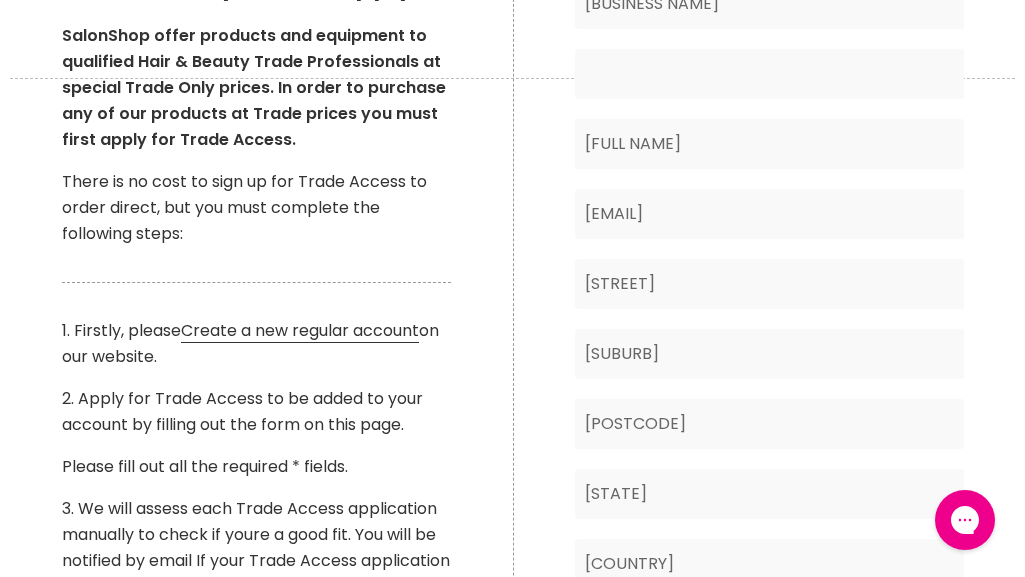 click at bounding box center [769, 74] 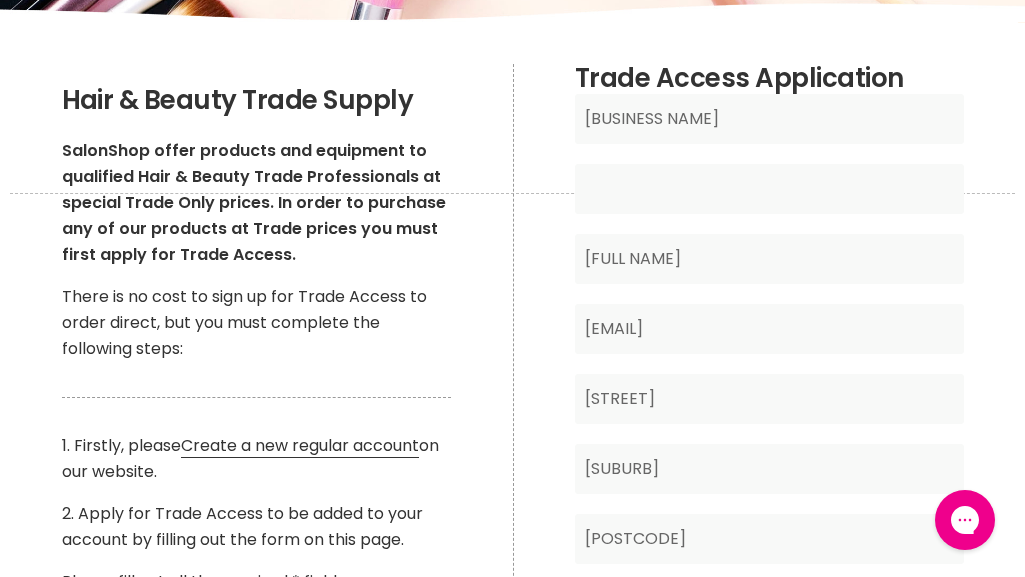 scroll, scrollTop: 322, scrollLeft: 0, axis: vertical 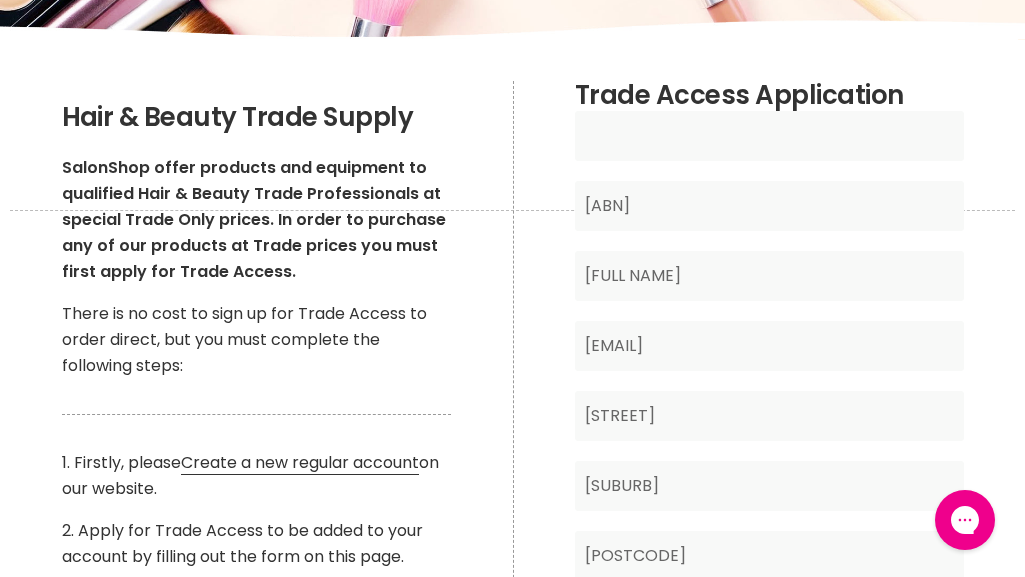 click at bounding box center (769, 136) 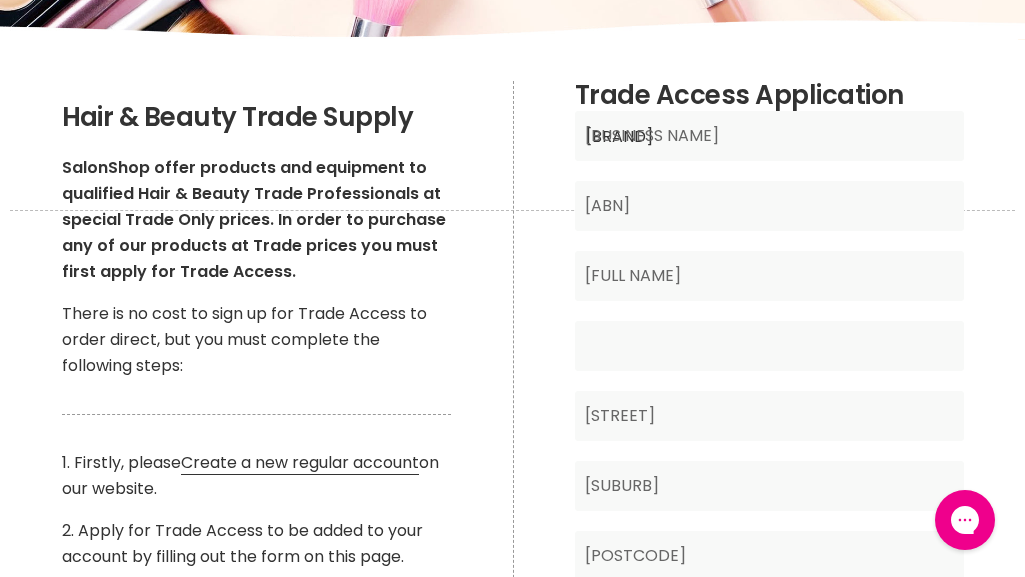 type on "genevieve.albertson@gmail.com" 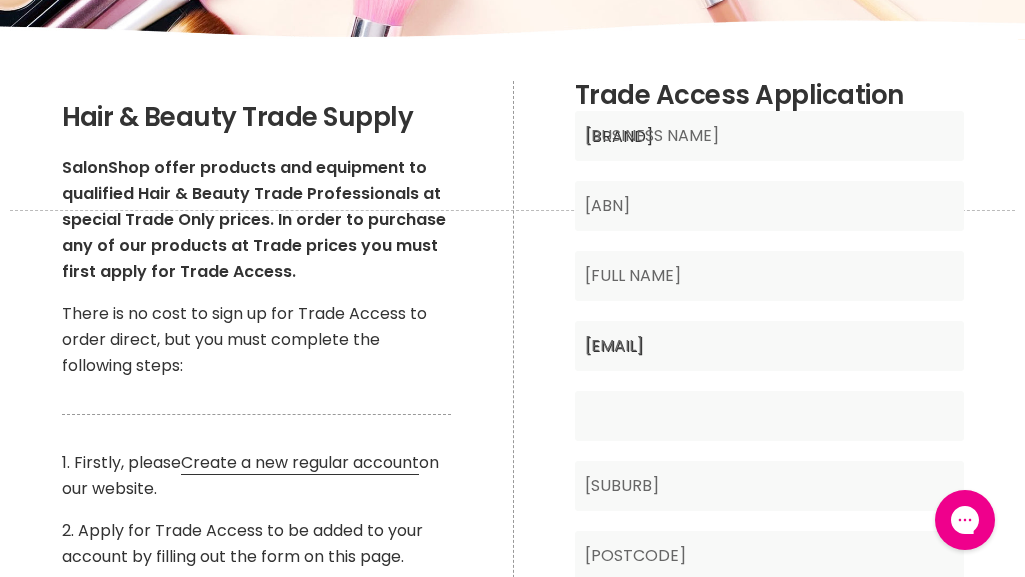 type on "3/12 Endeavour Blvd" 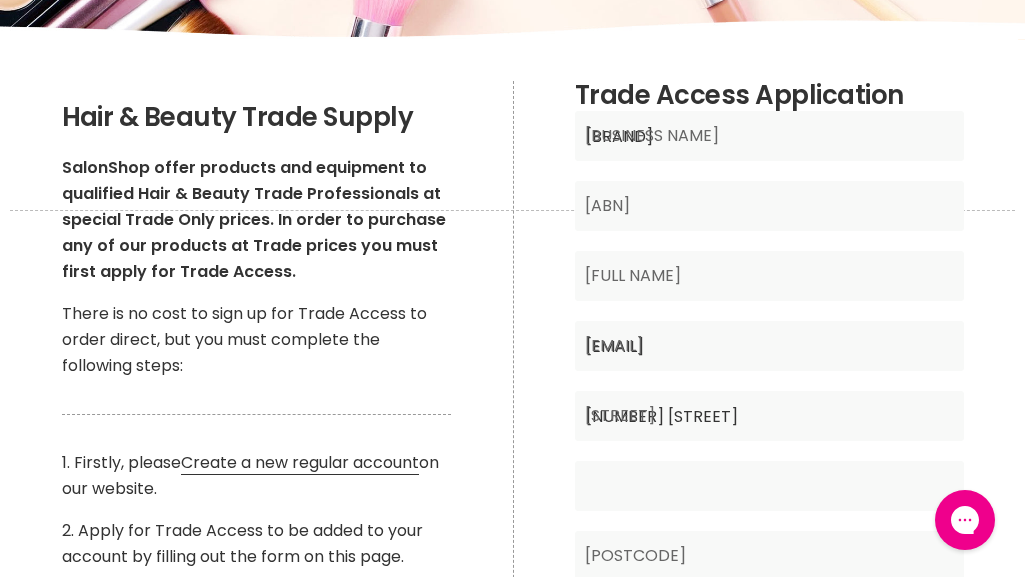 type on "North Lakes" 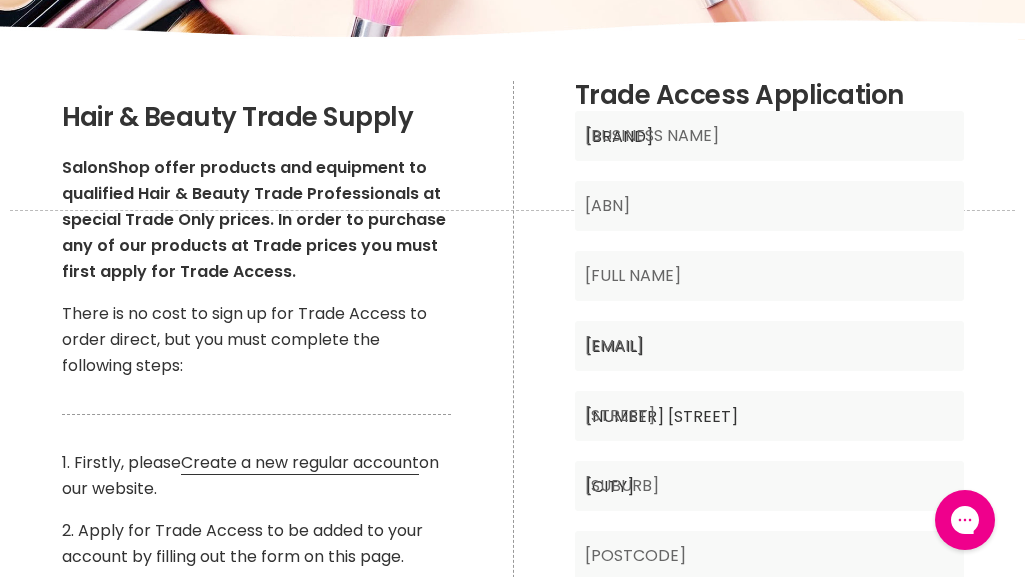 type on "4509" 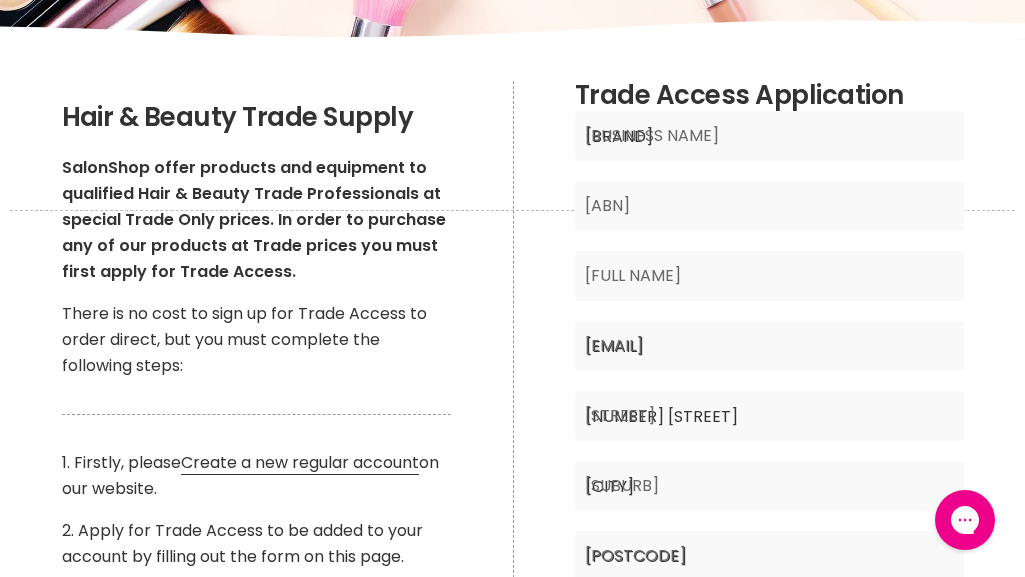 type on "QLD" 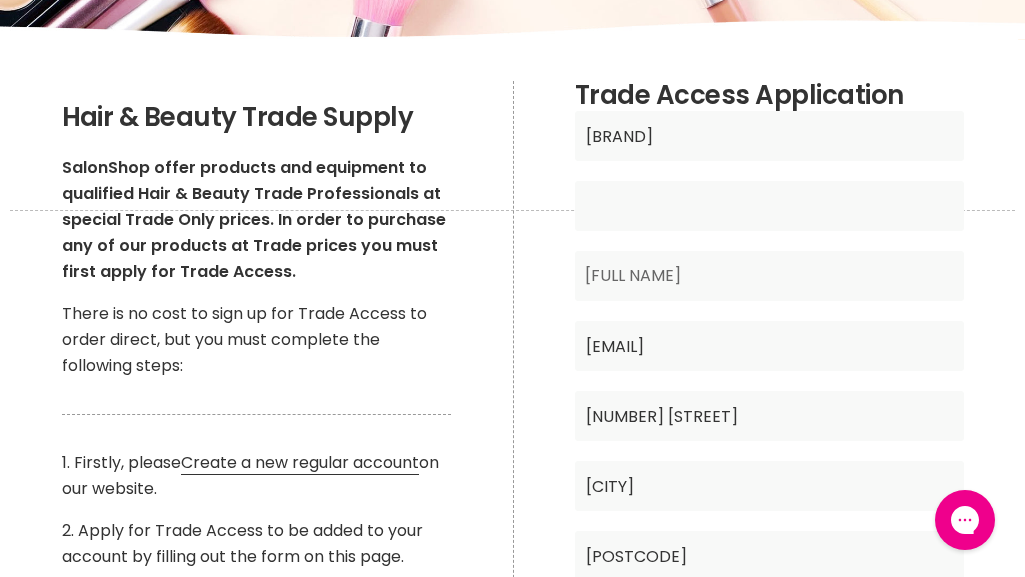 click at bounding box center (769, 206) 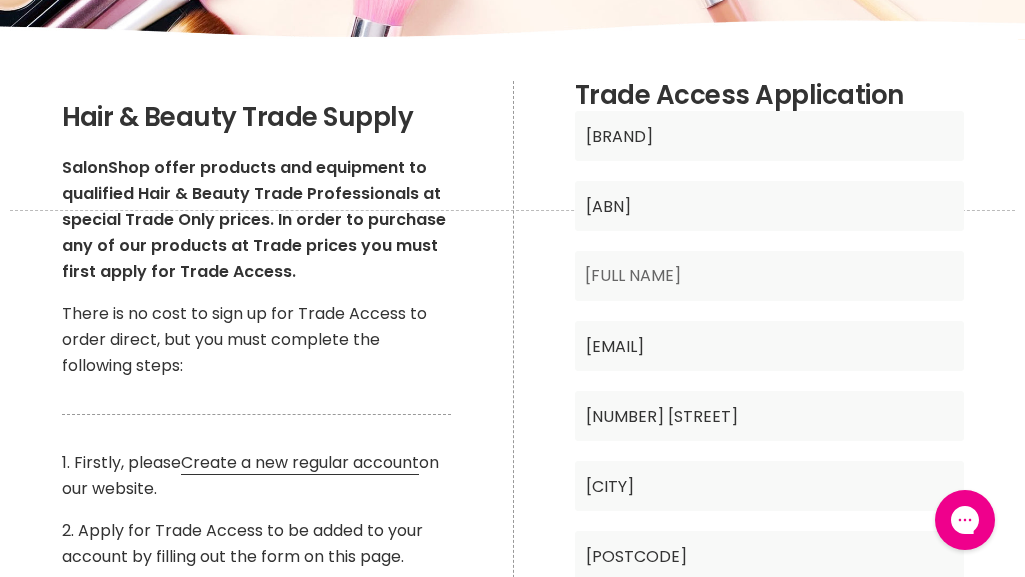 type on "89707509283" 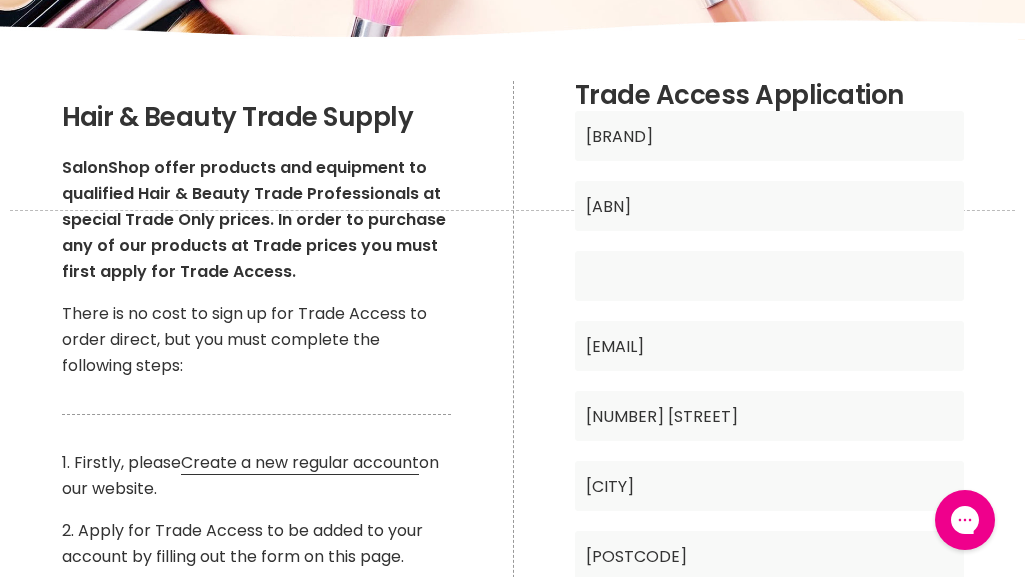click at bounding box center [769, 276] 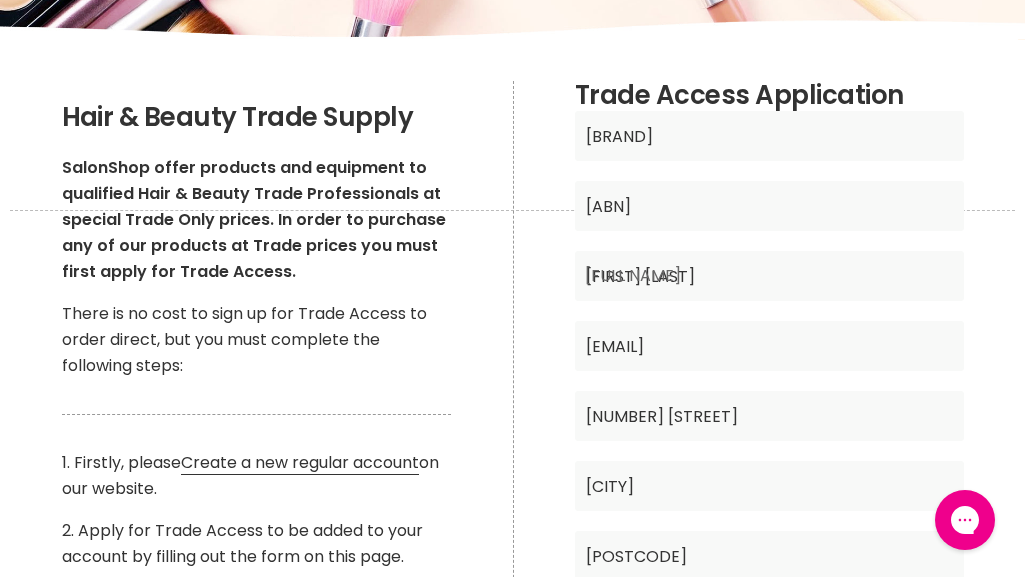 type on "0410998029" 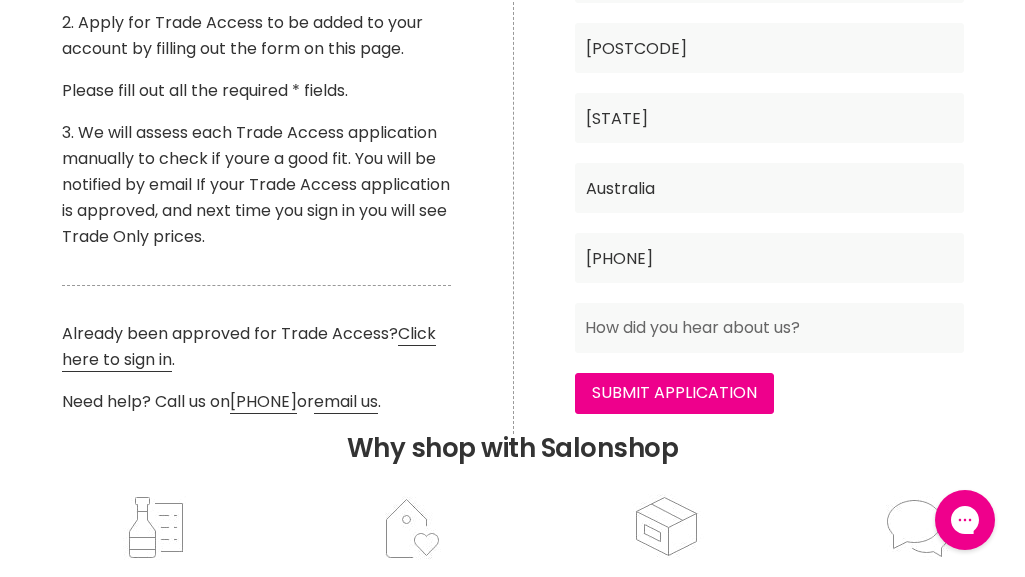 scroll, scrollTop: 832, scrollLeft: 0, axis: vertical 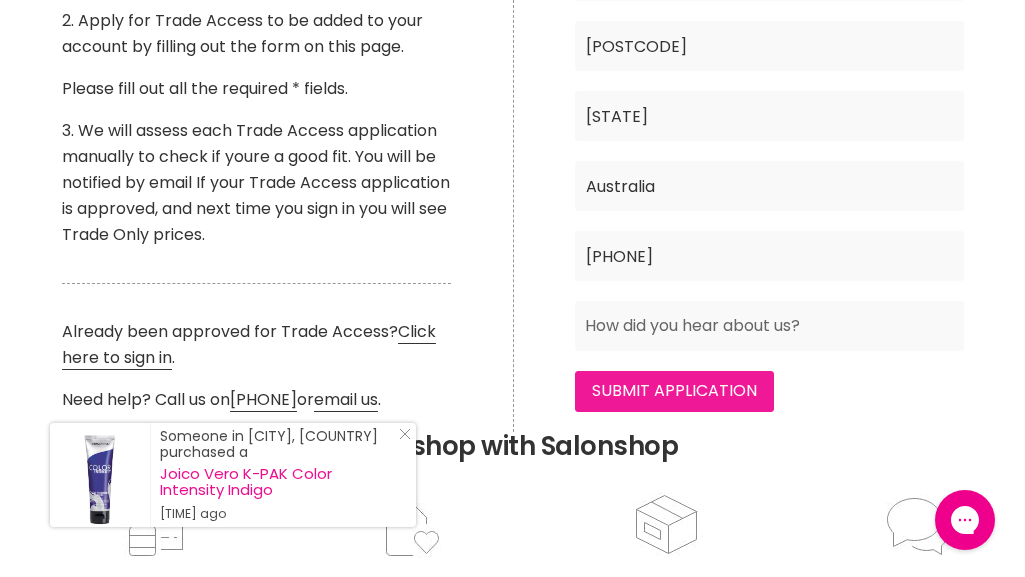 click on "Submit Application" at bounding box center (674, 391) 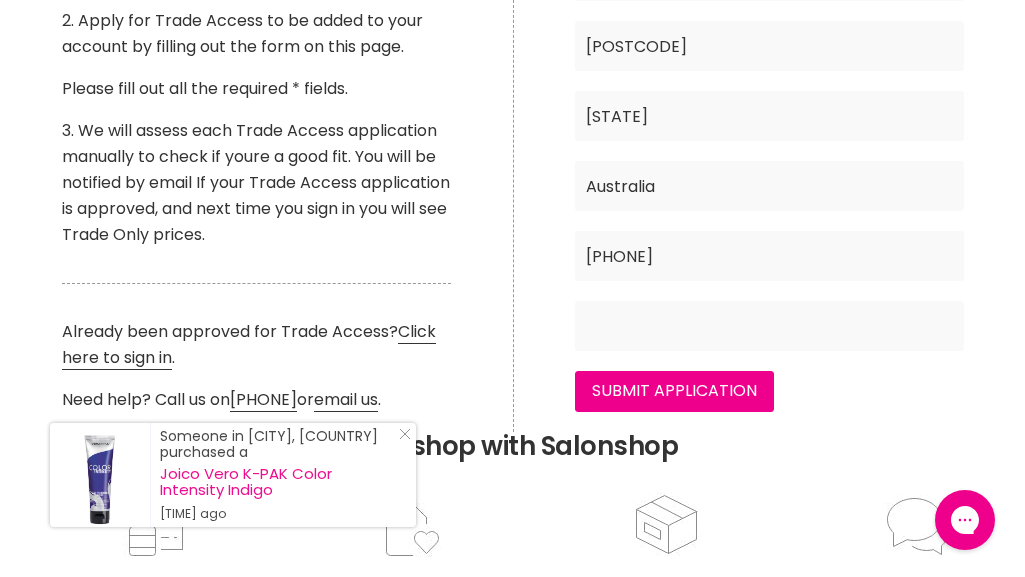 click at bounding box center (769, 326) 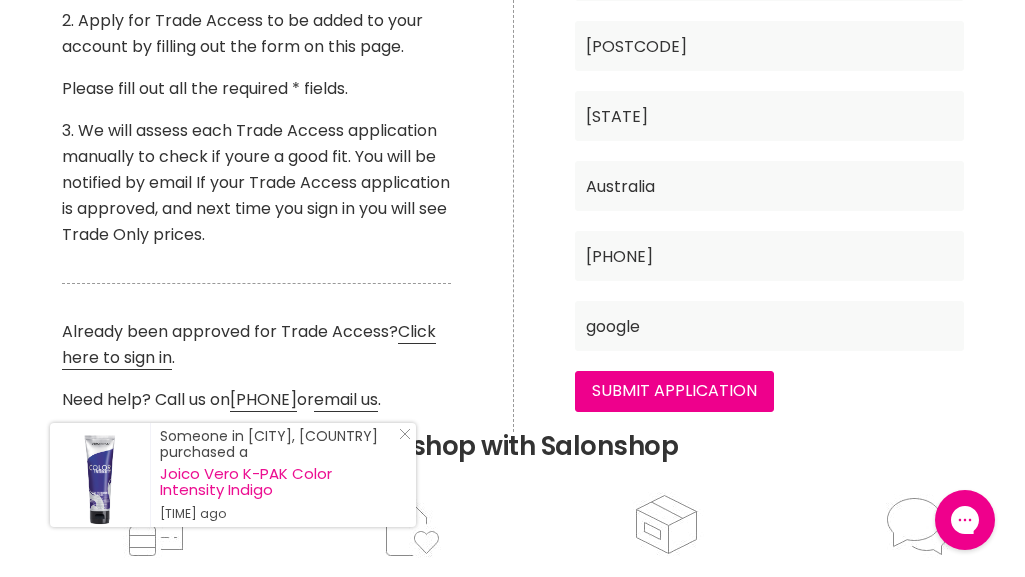 type on "google" 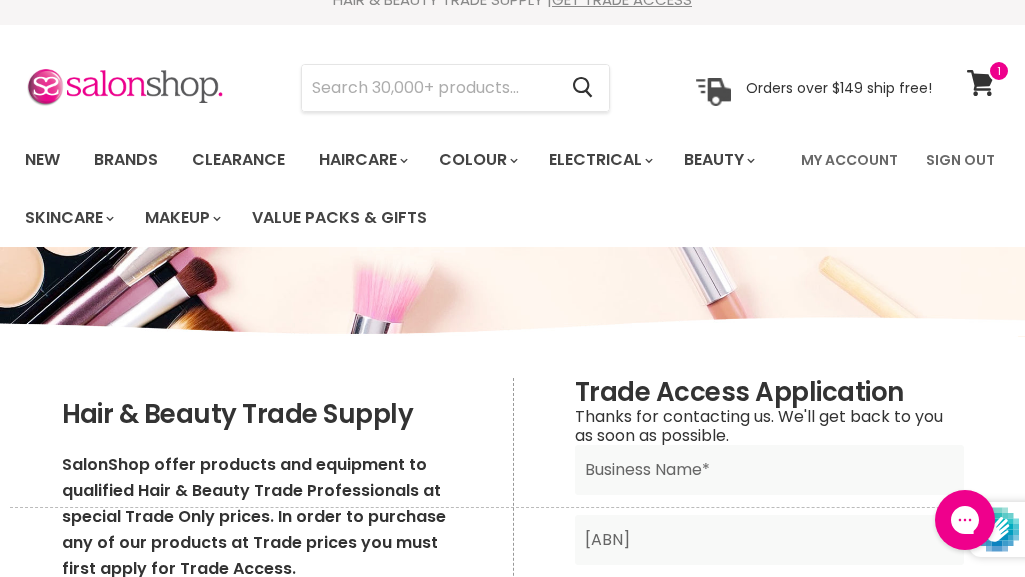 scroll, scrollTop: 0, scrollLeft: 0, axis: both 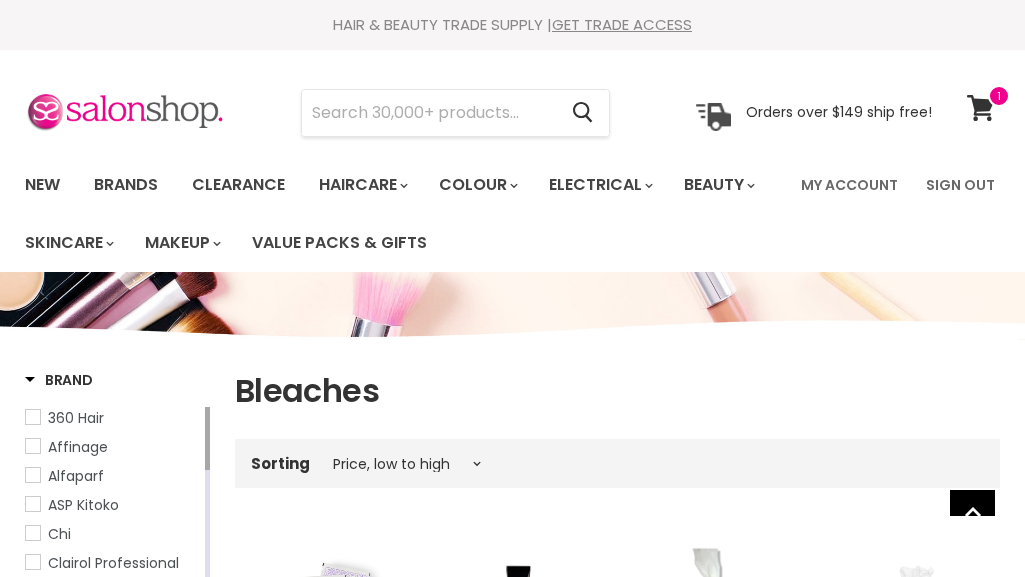 select on "price-ascending" 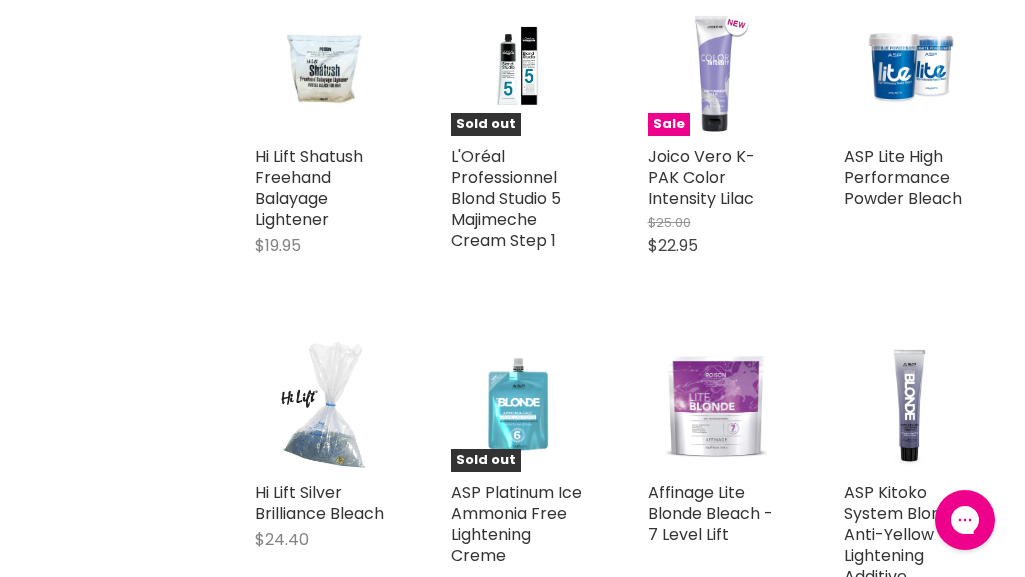 scroll, scrollTop: 0, scrollLeft: 0, axis: both 